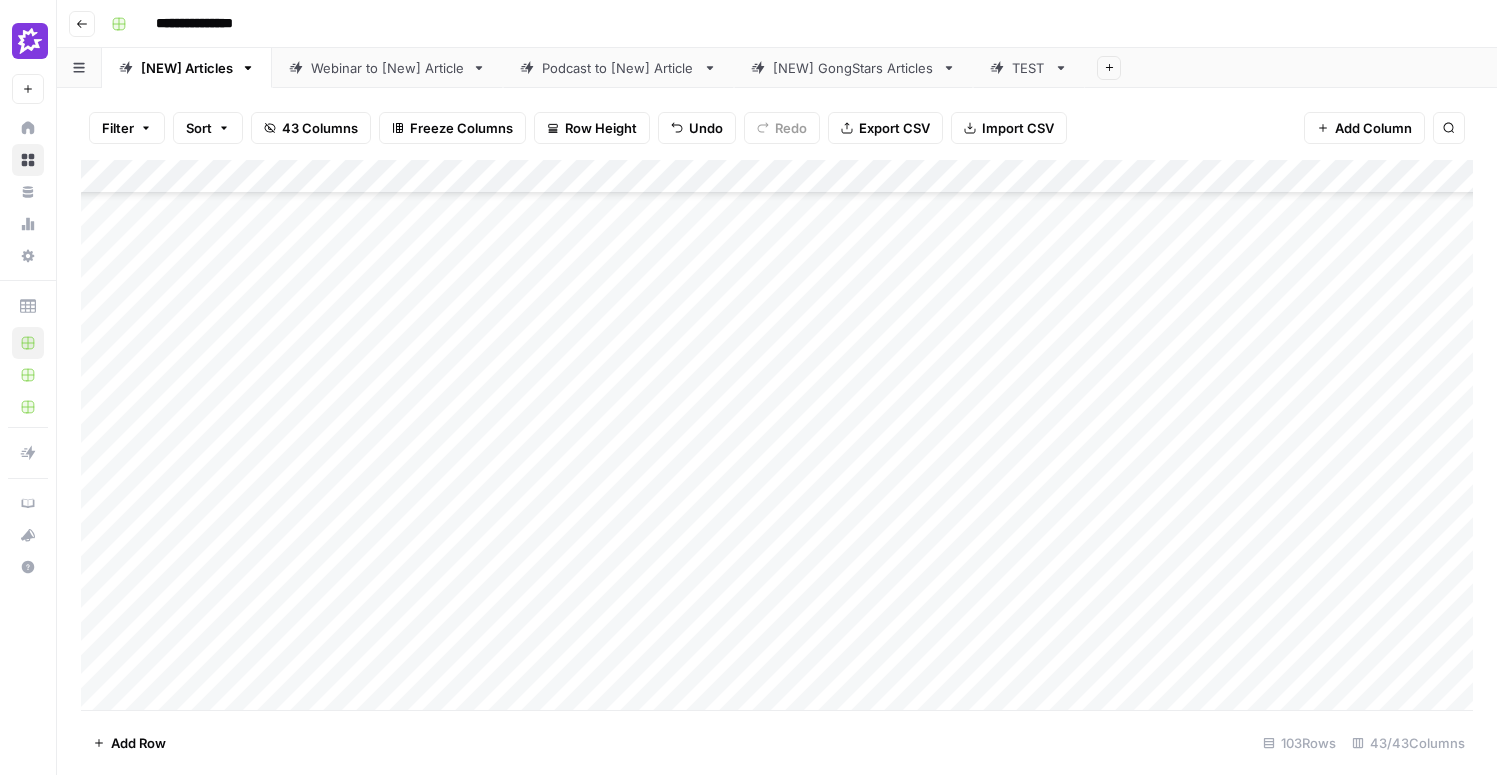 scroll, scrollTop: 0, scrollLeft: 0, axis: both 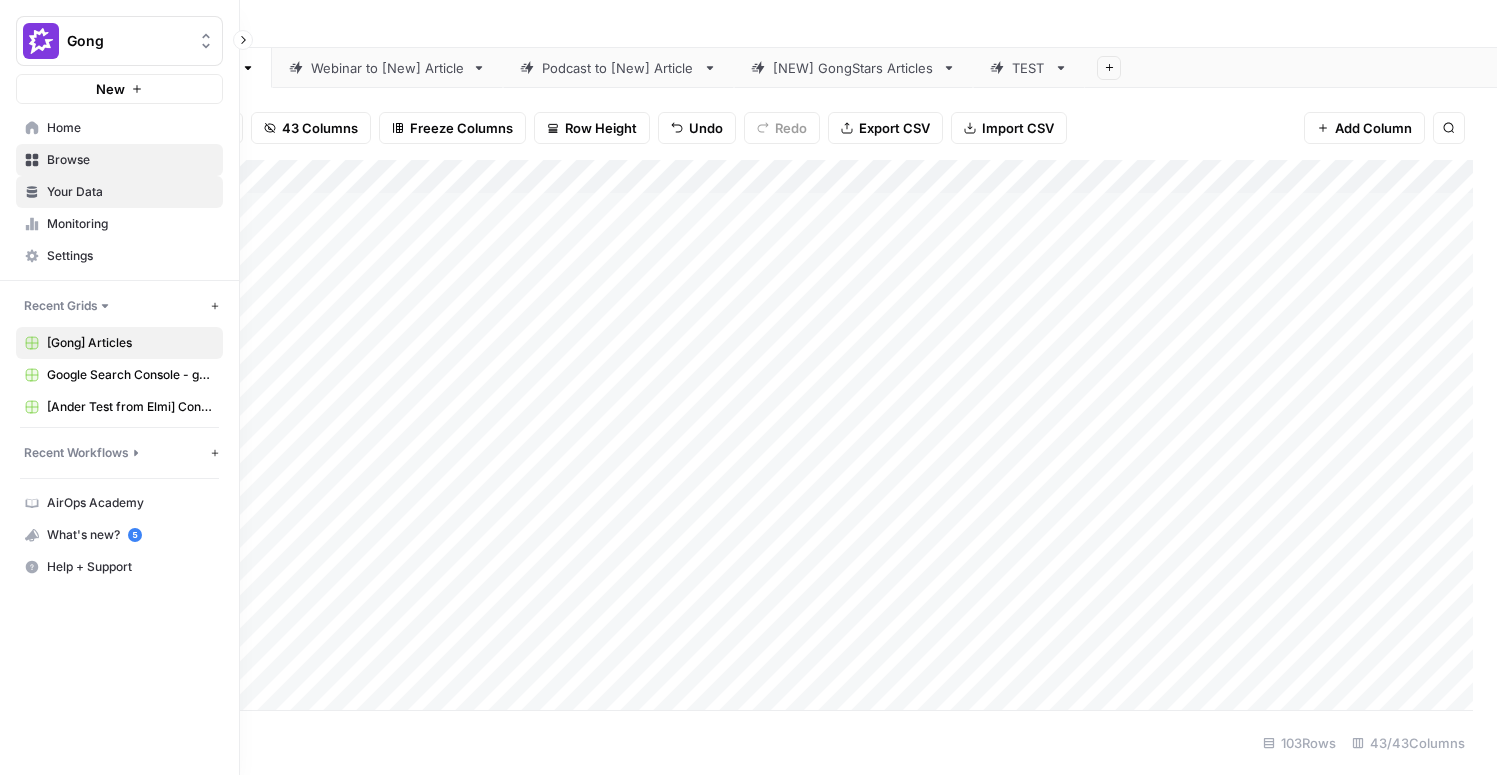 click on "Your Data" at bounding box center (130, 192) 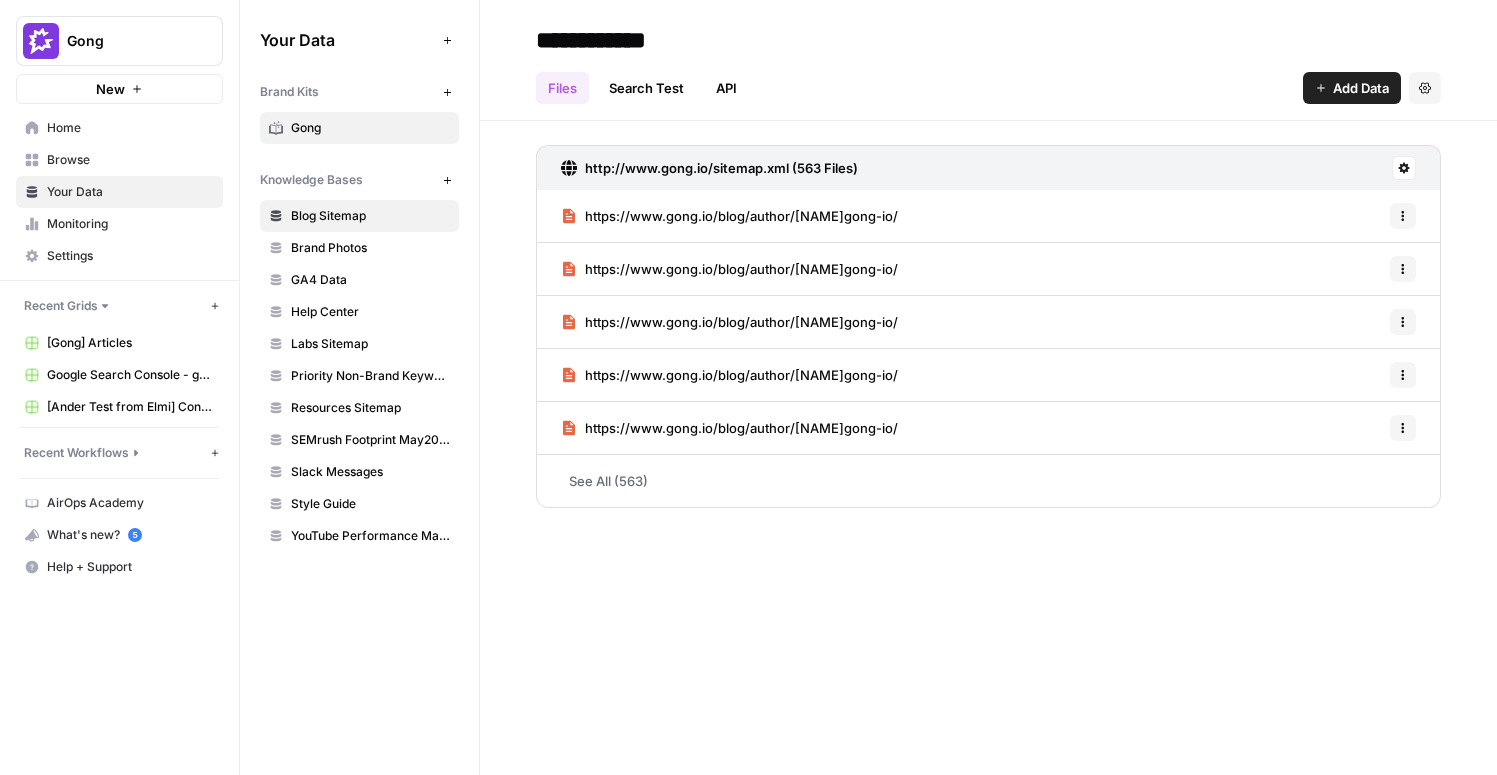 click on "Gong" at bounding box center (370, 128) 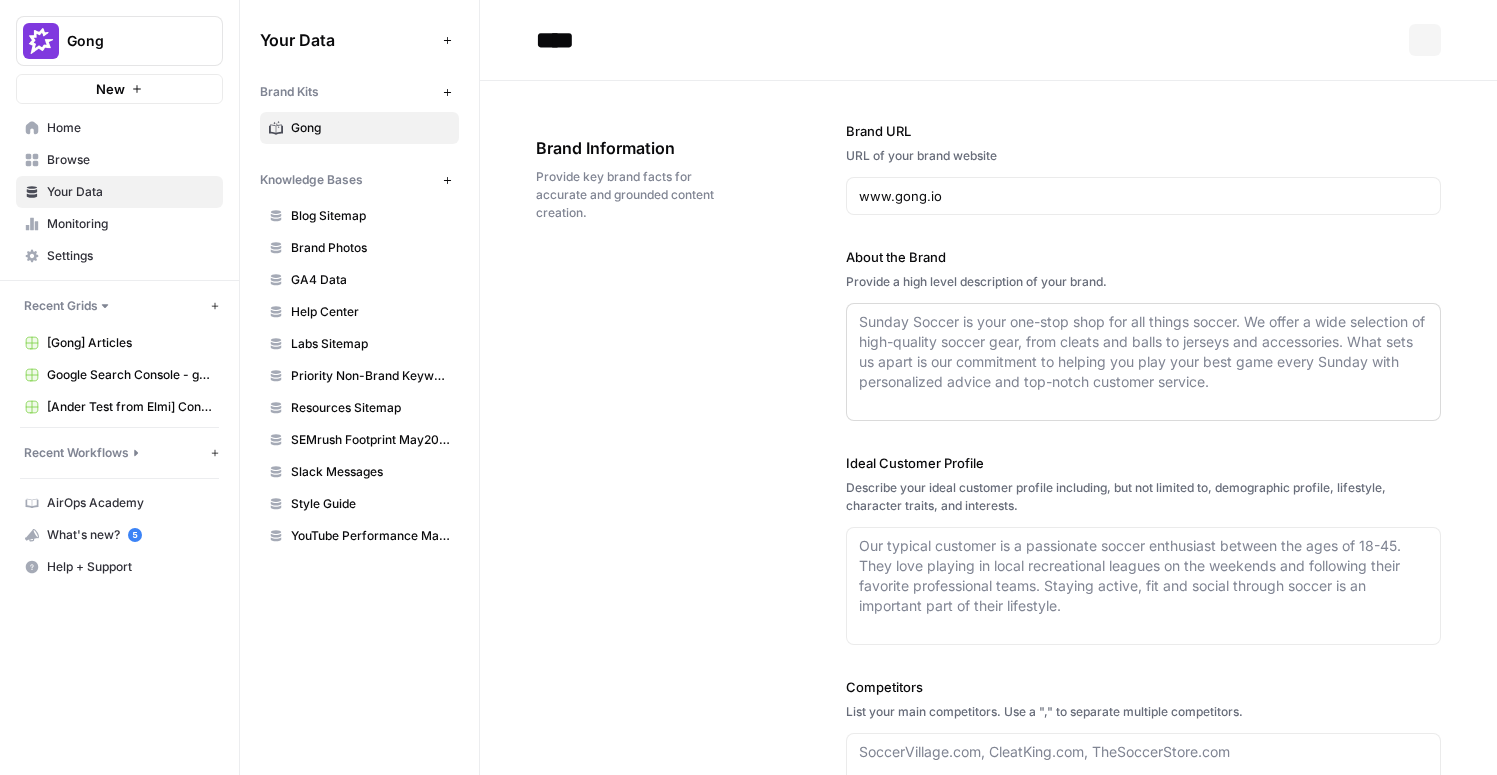 type on "www.gong.io" 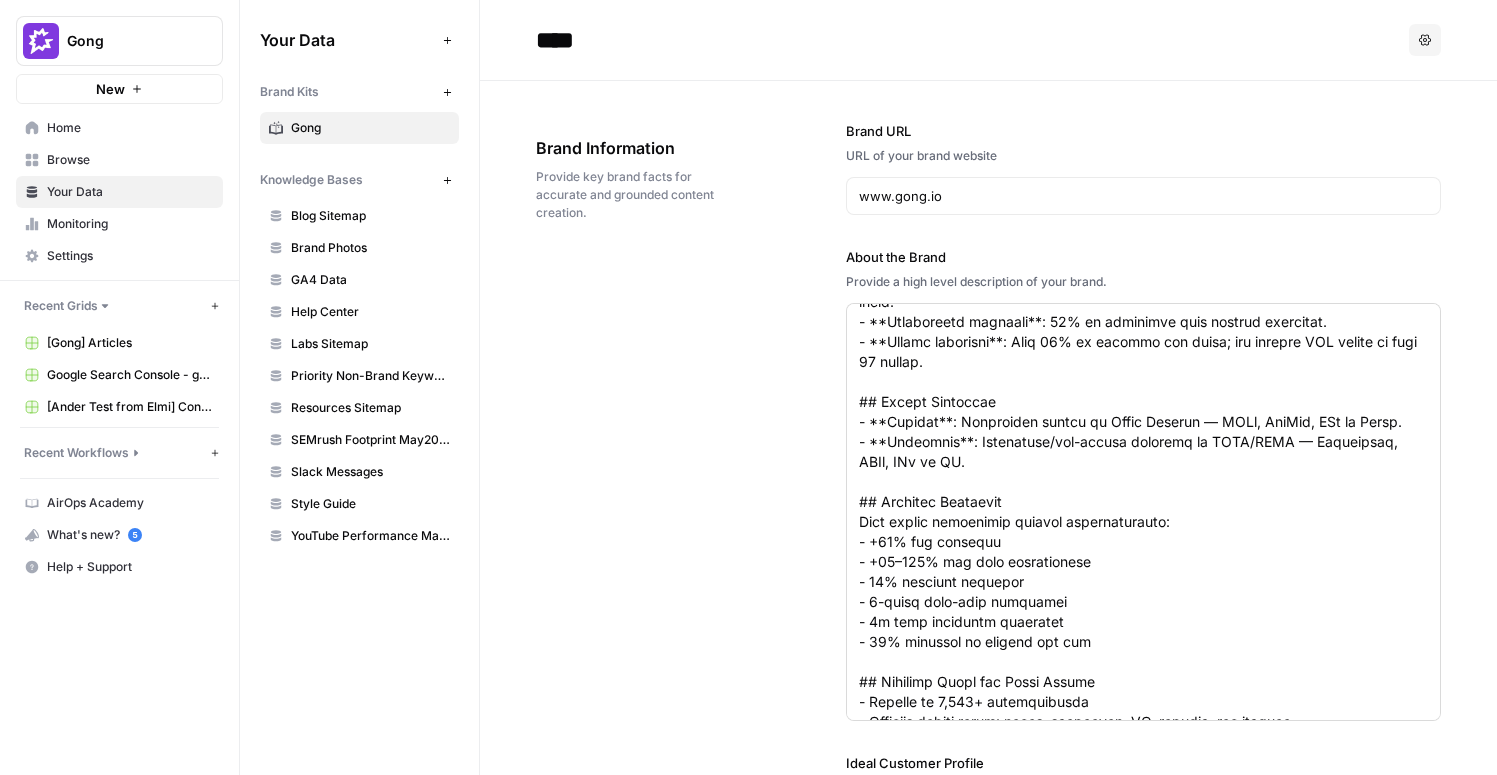 scroll, scrollTop: 1080, scrollLeft: 0, axis: vertical 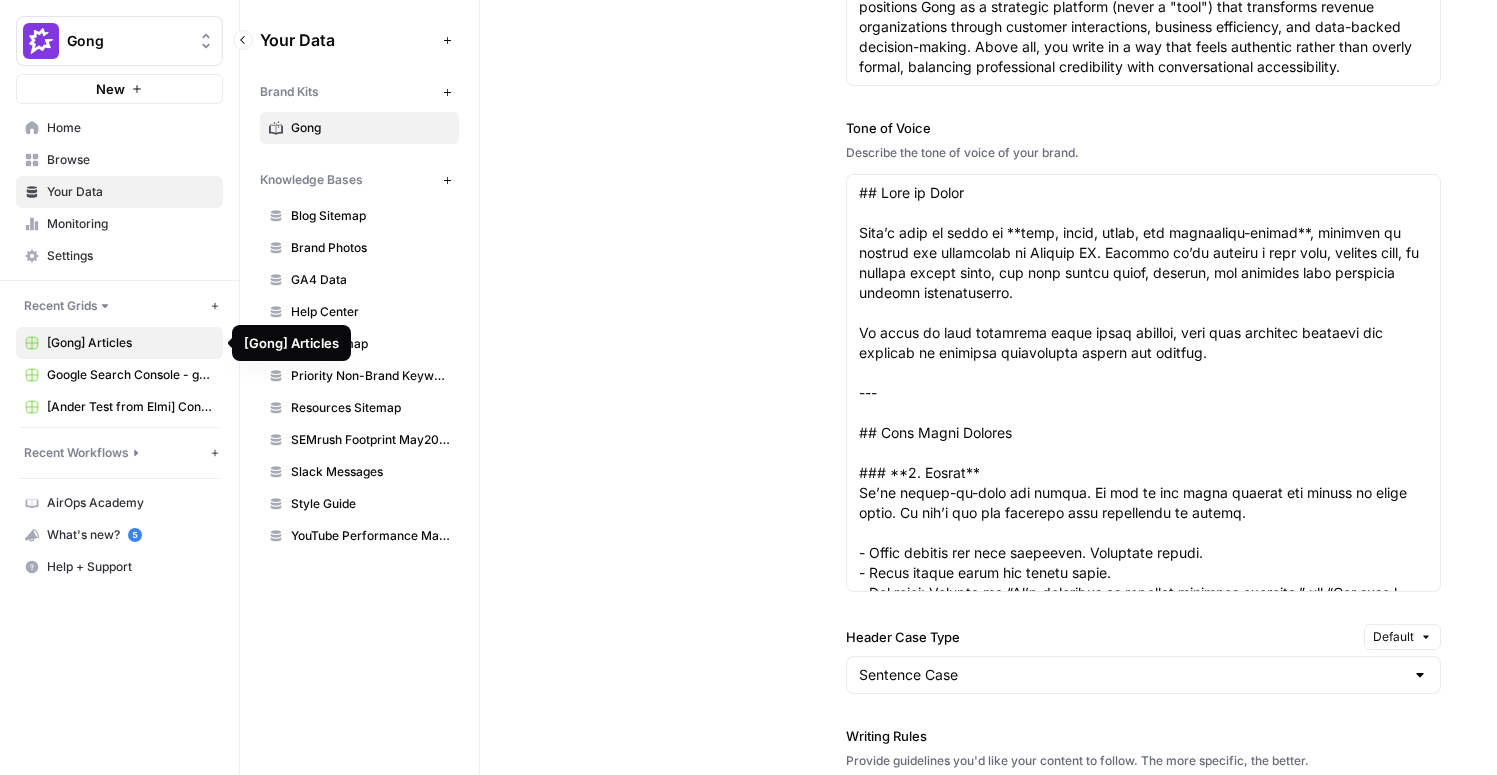 click on "[Gong] Articles" at bounding box center (130, 343) 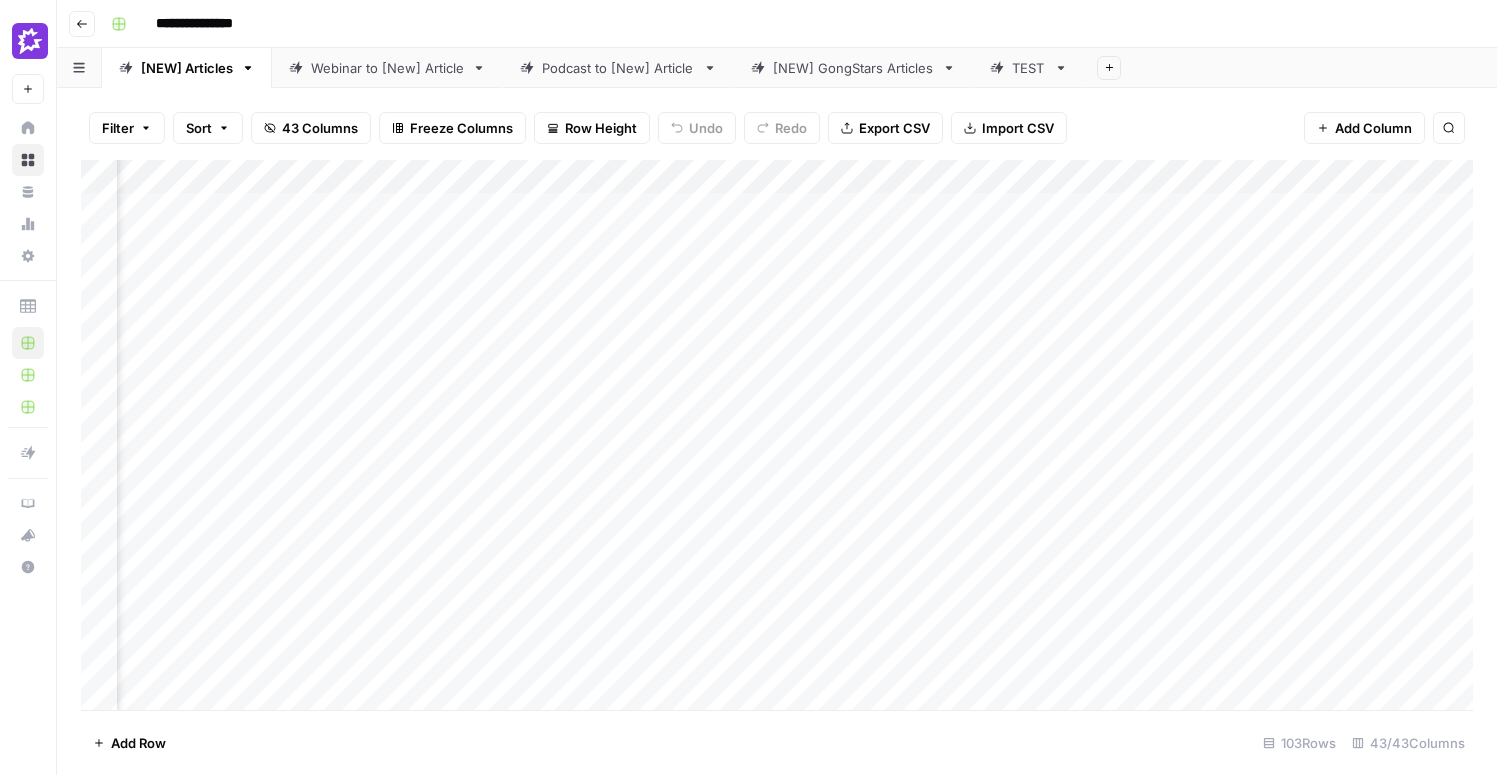 scroll, scrollTop: 0, scrollLeft: 1511, axis: horizontal 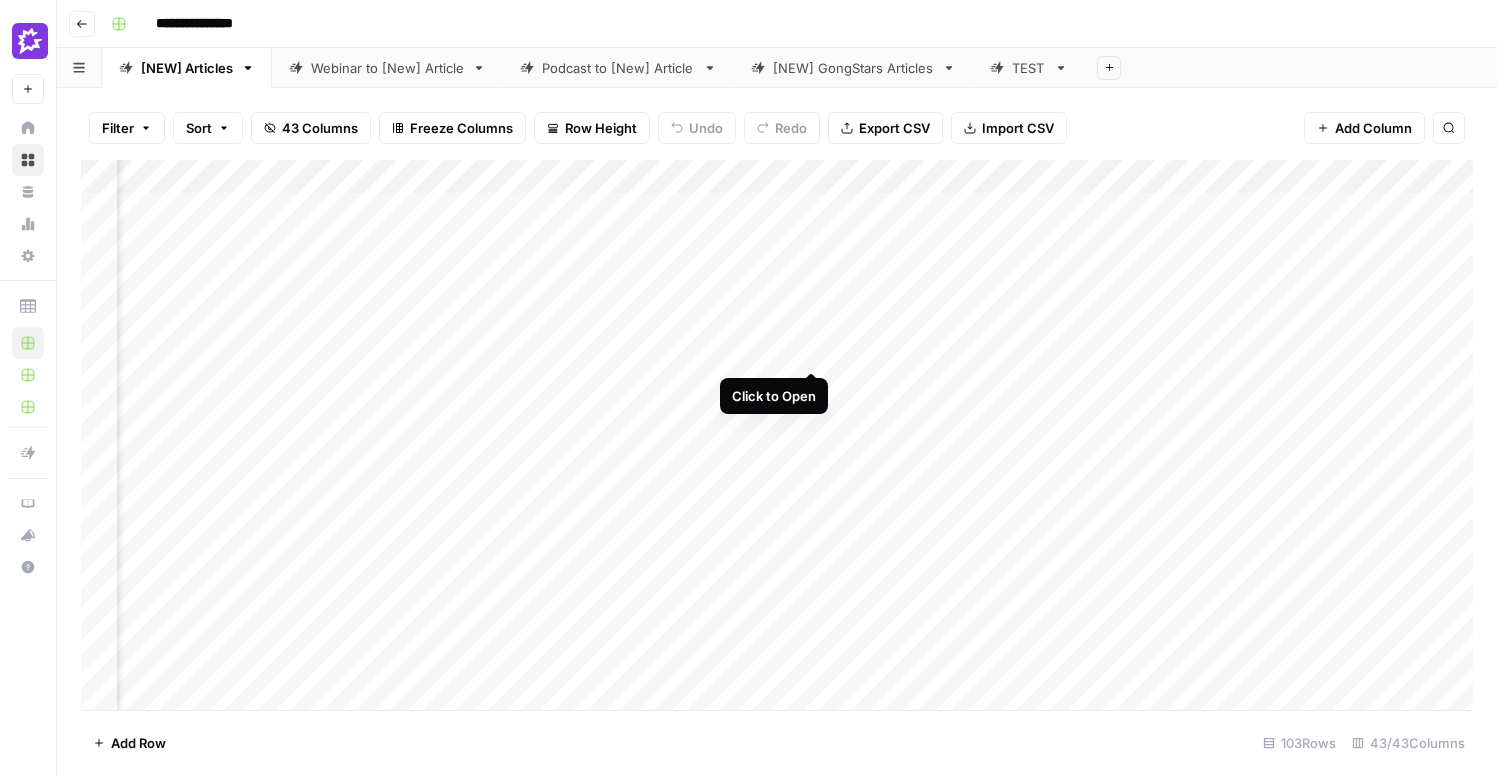 click on "Add Column" at bounding box center [777, 435] 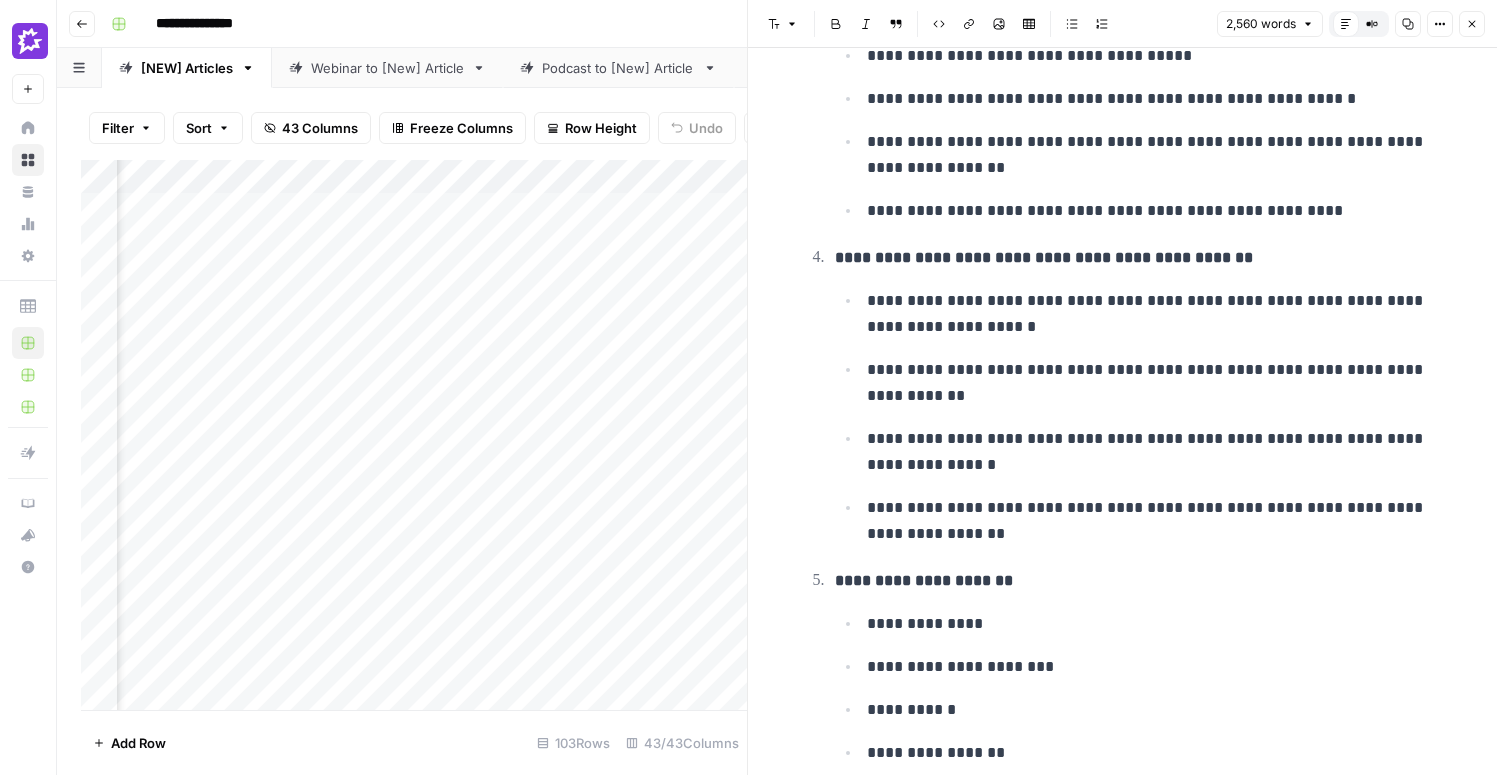 scroll, scrollTop: 1077, scrollLeft: 0, axis: vertical 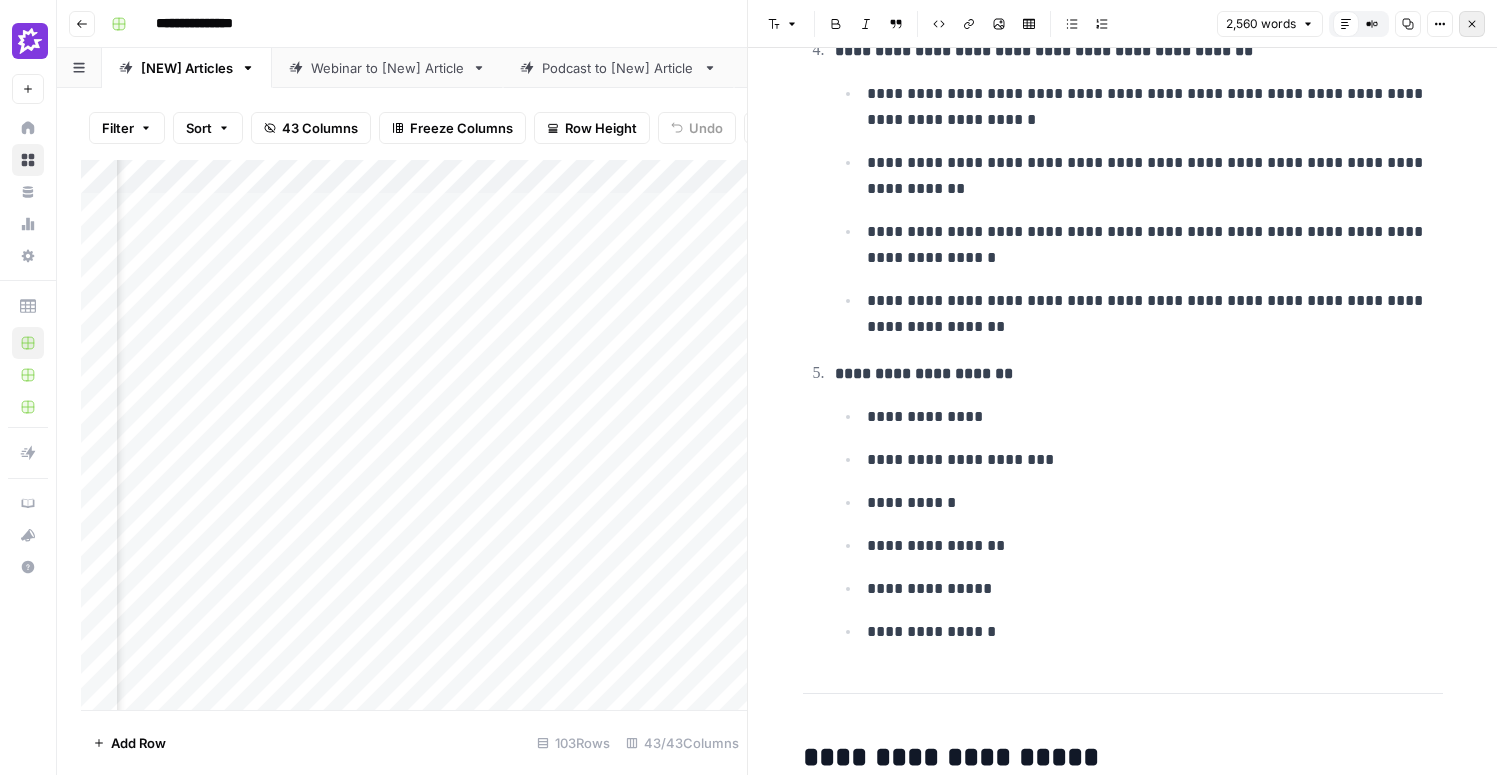 click 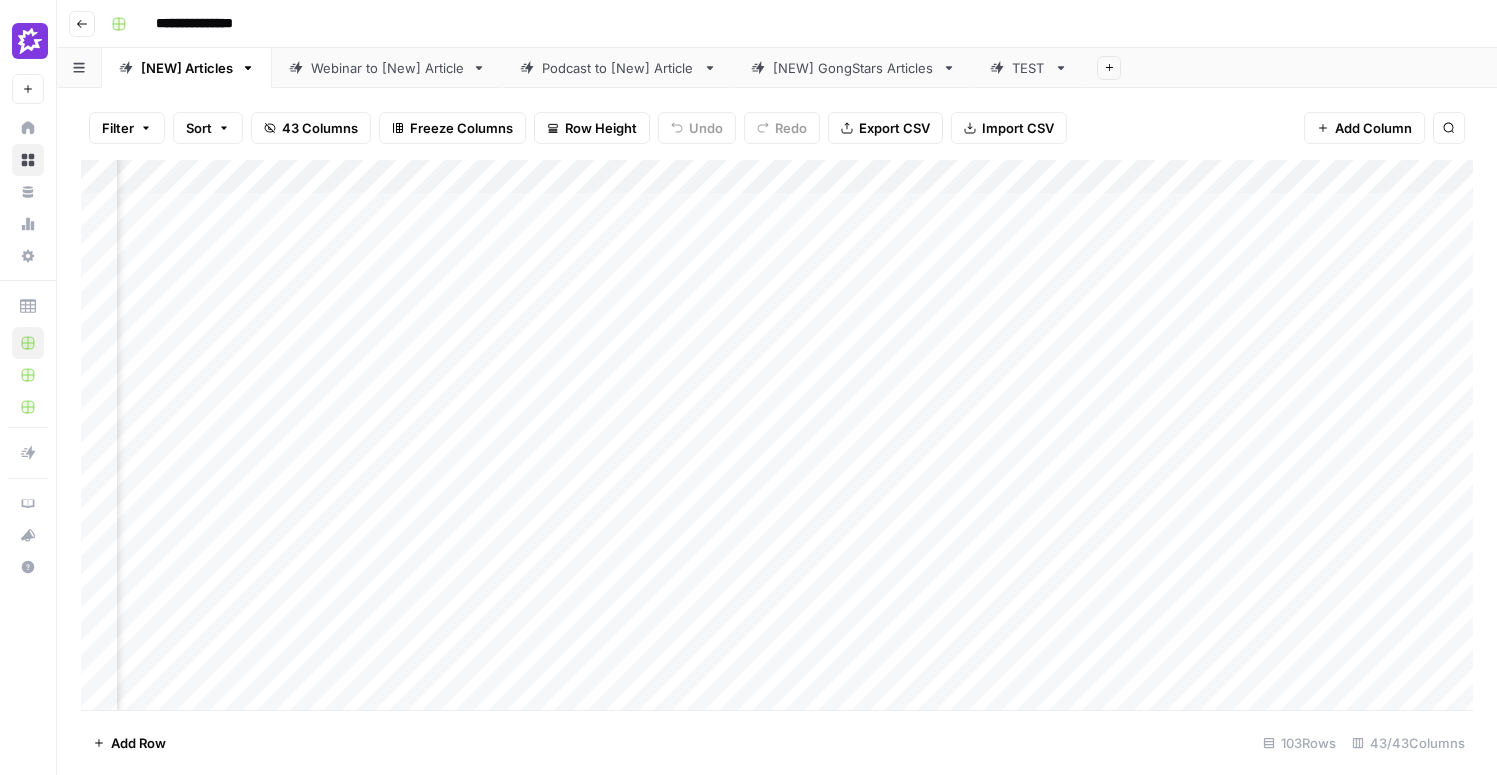 scroll, scrollTop: 0, scrollLeft: 2281, axis: horizontal 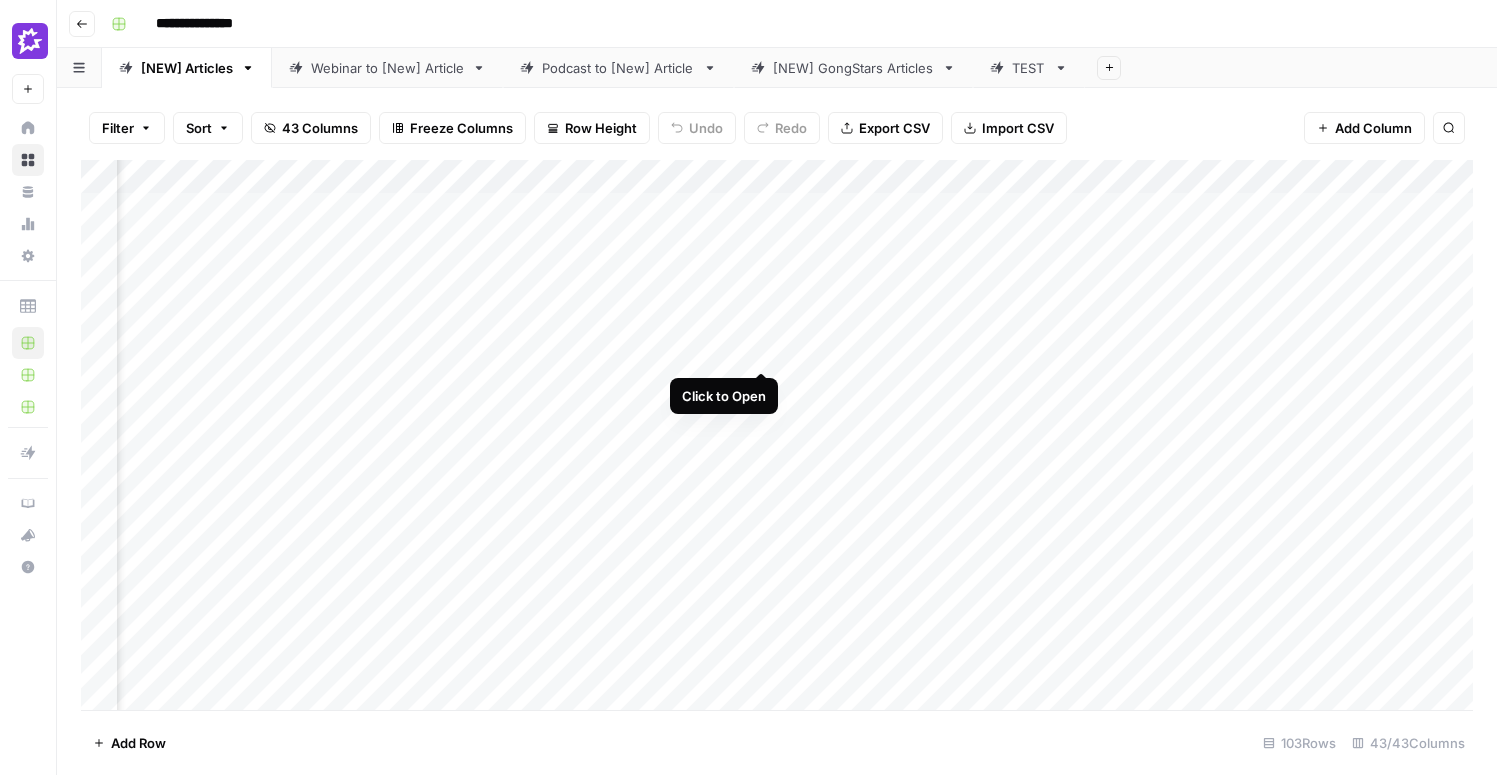 click on "Add Column" at bounding box center [777, 435] 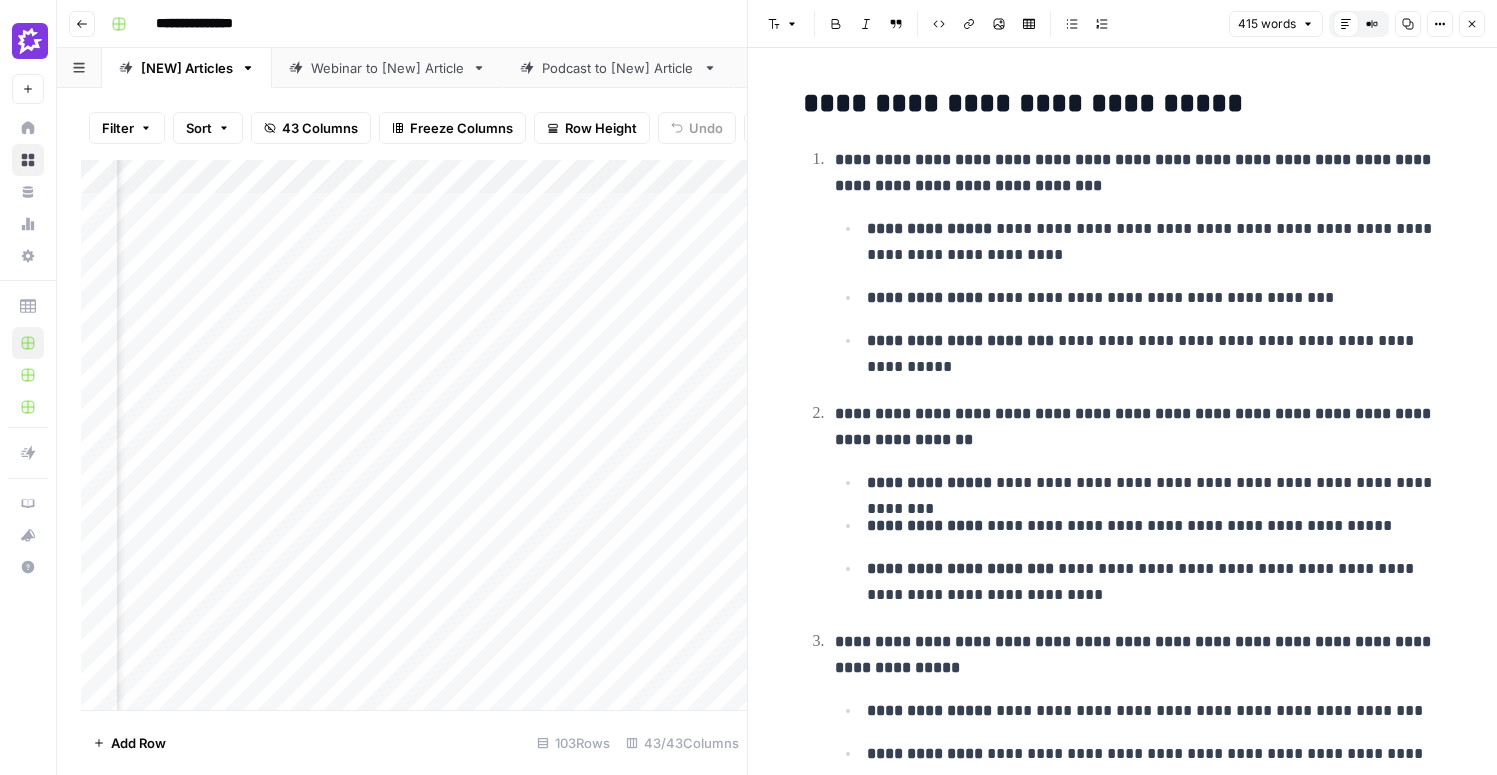 scroll, scrollTop: 1, scrollLeft: 3890, axis: both 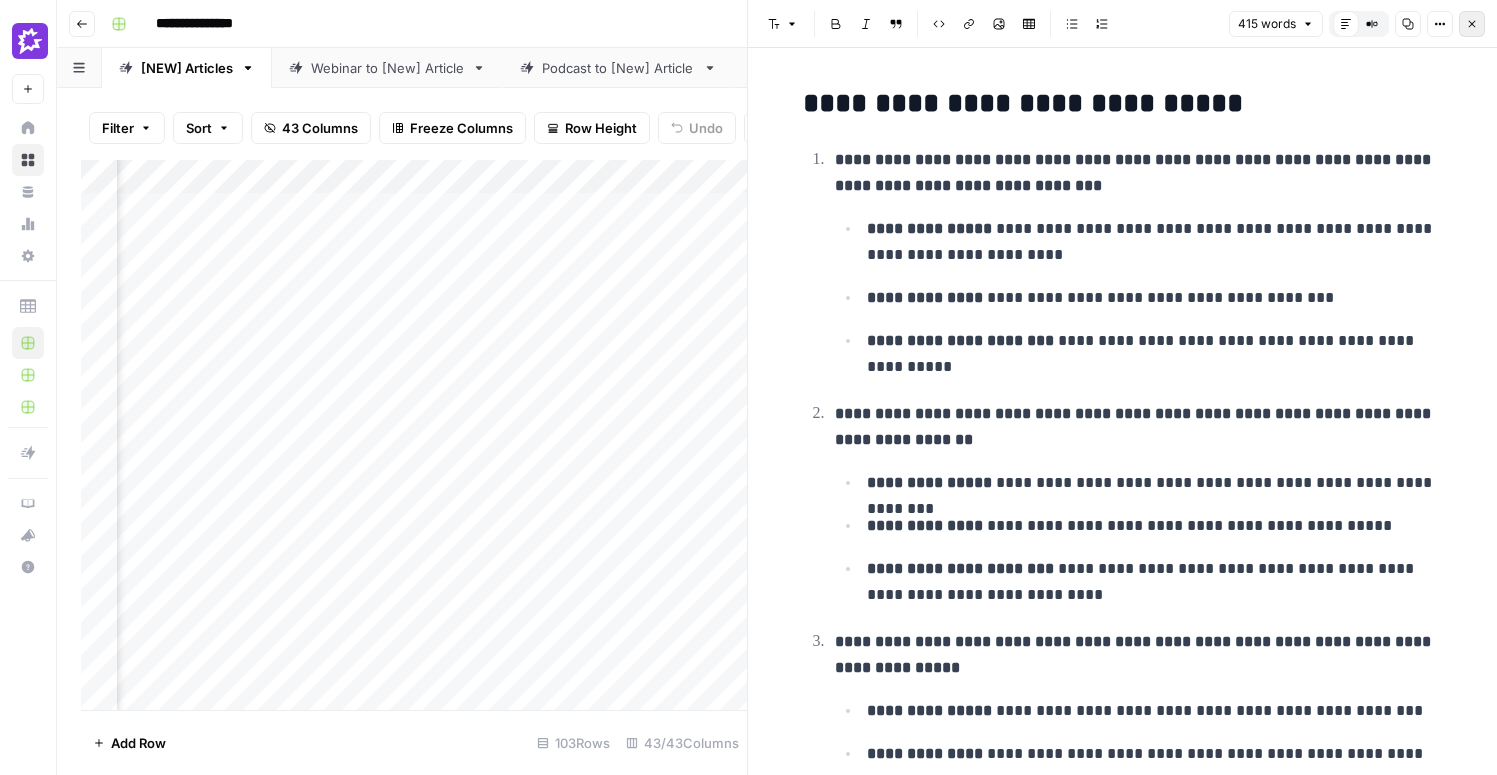 click on "Close" at bounding box center (1472, 24) 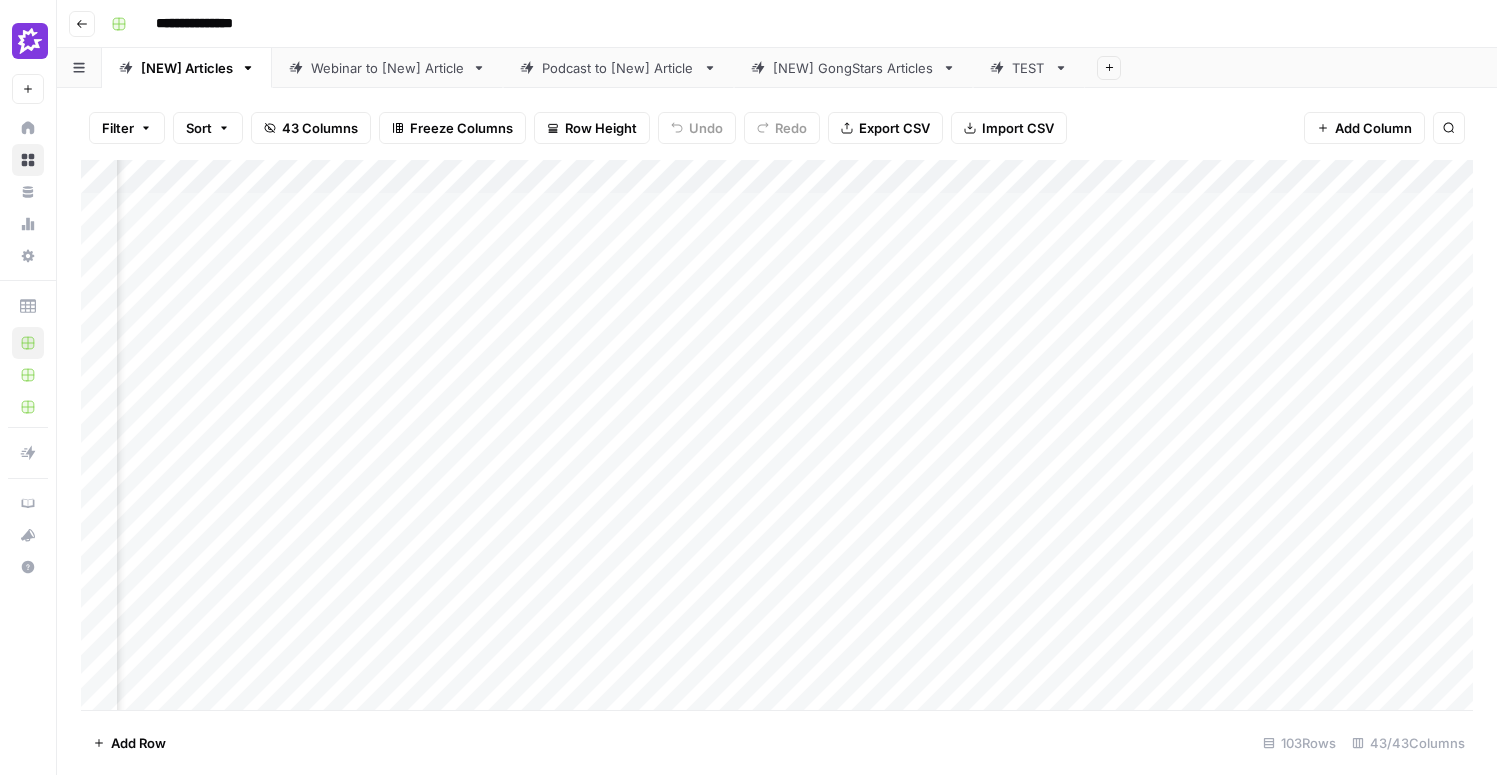 scroll, scrollTop: 1, scrollLeft: 4197, axis: both 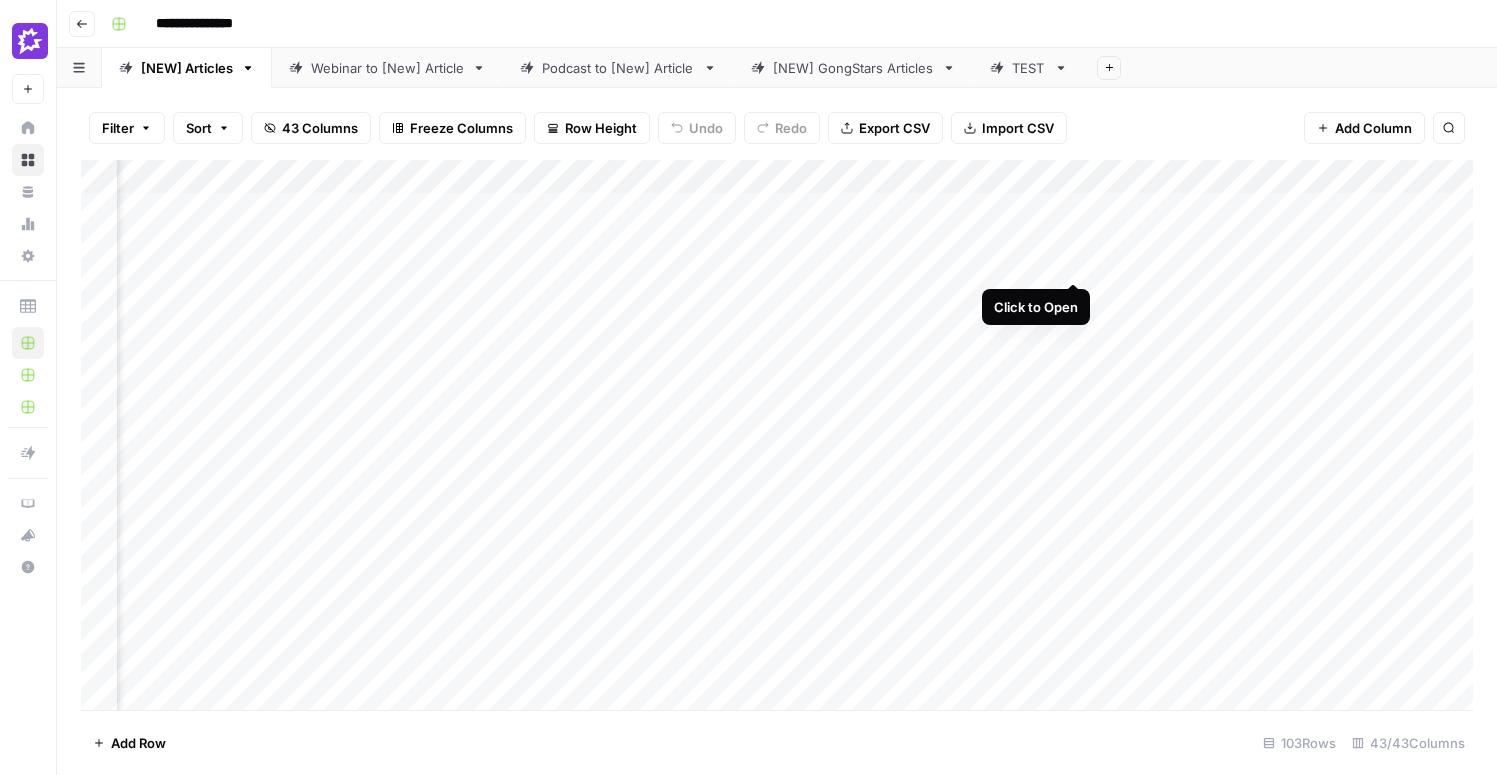 click on "Add Column" at bounding box center [777, 435] 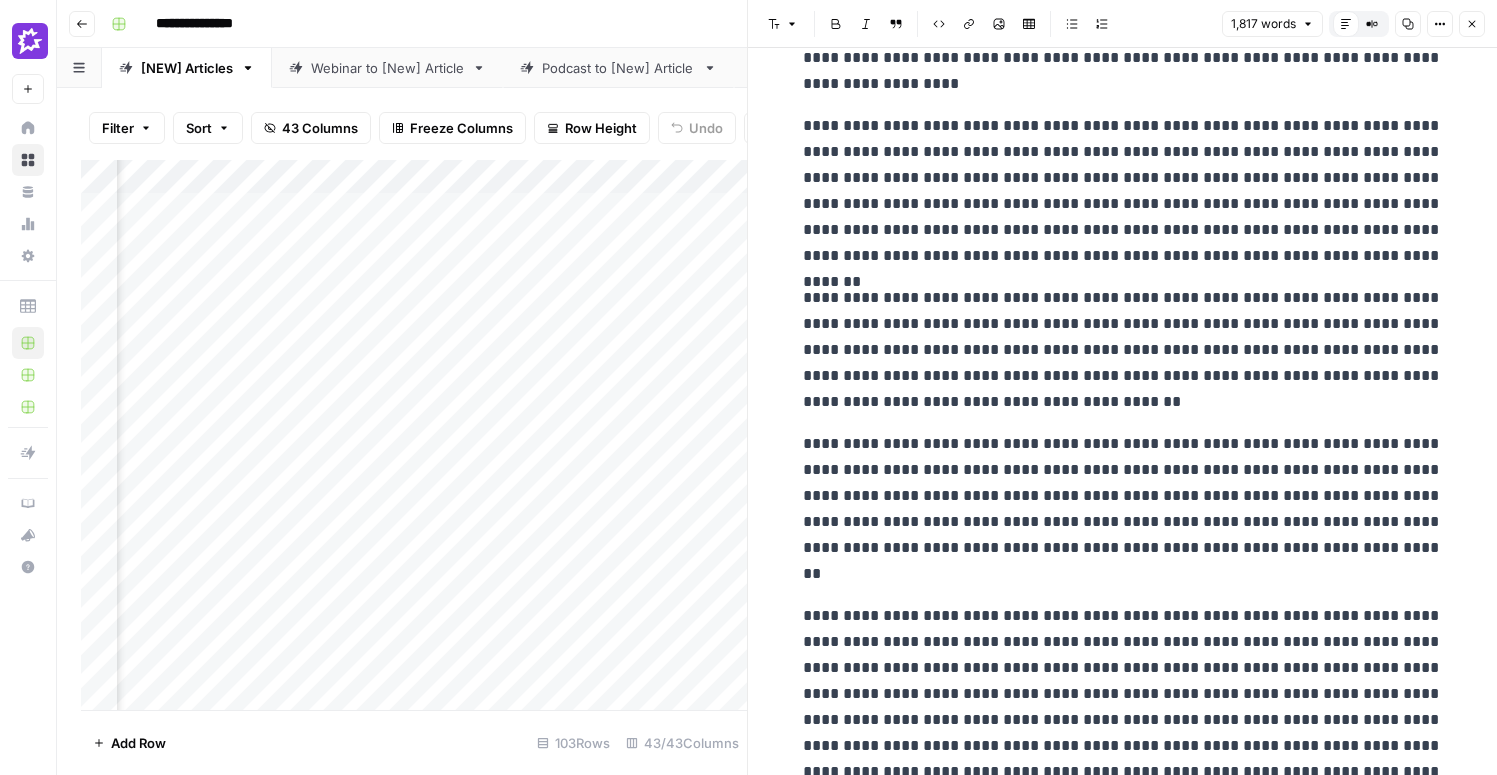 scroll, scrollTop: 5818, scrollLeft: 0, axis: vertical 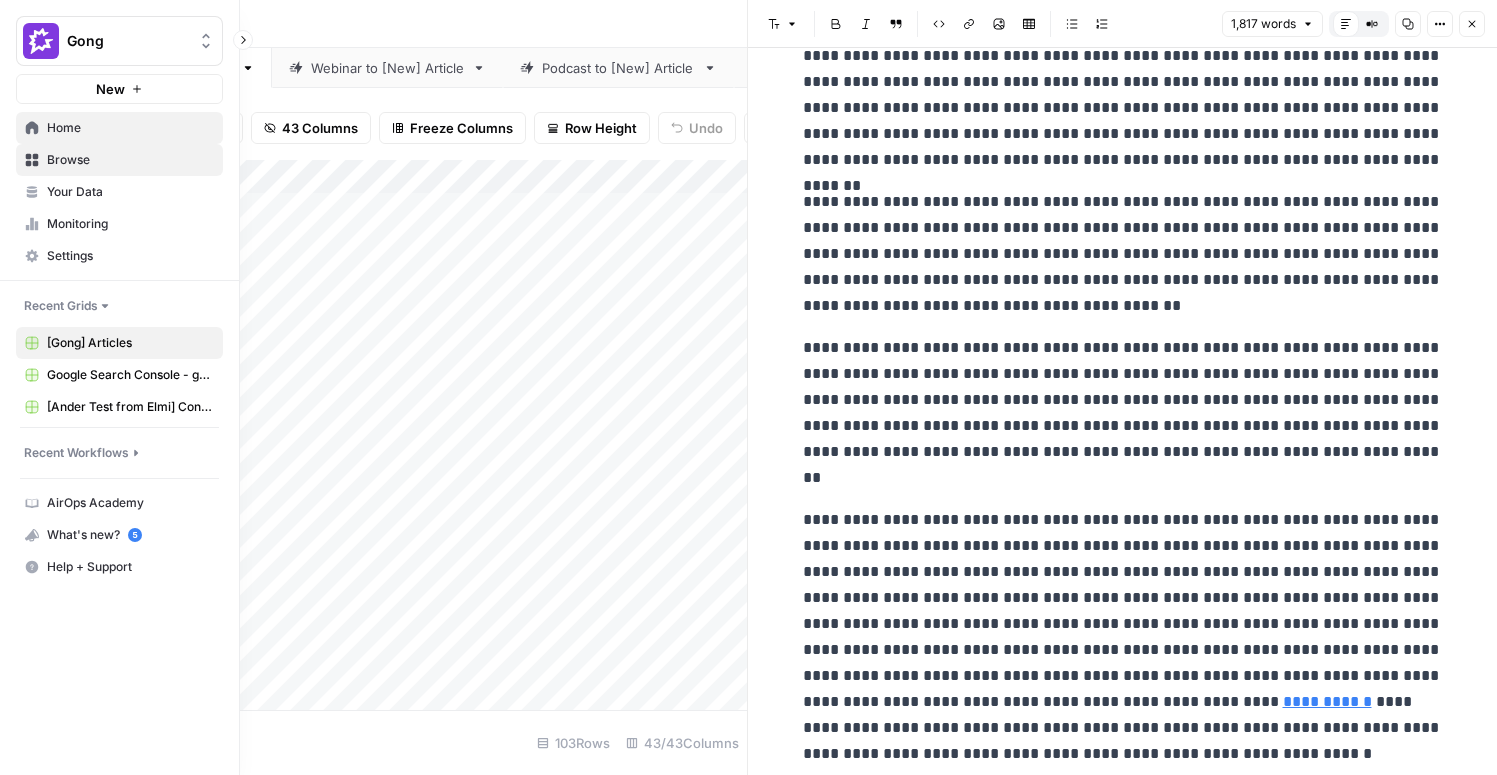 click 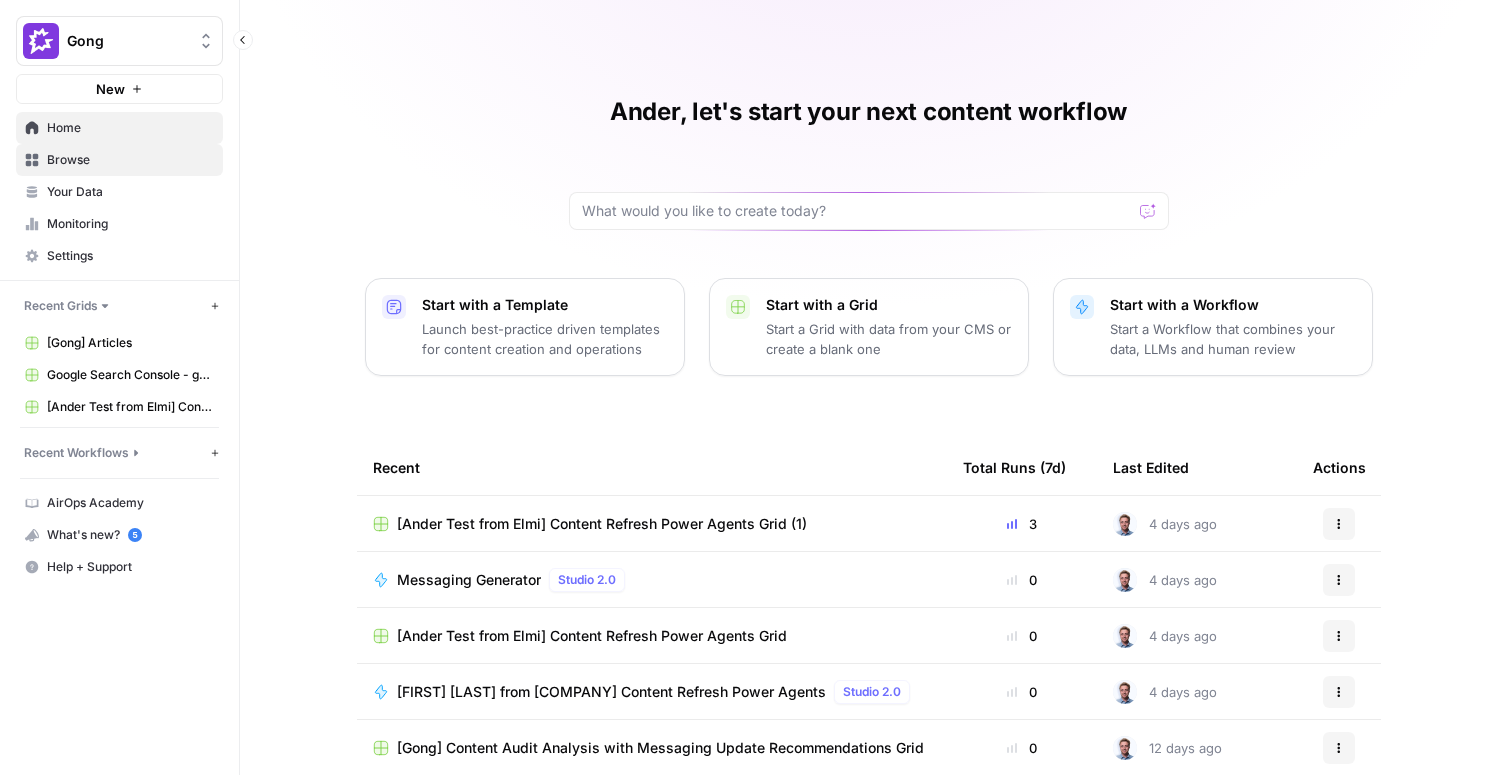 click on "Browse" at bounding box center (130, 160) 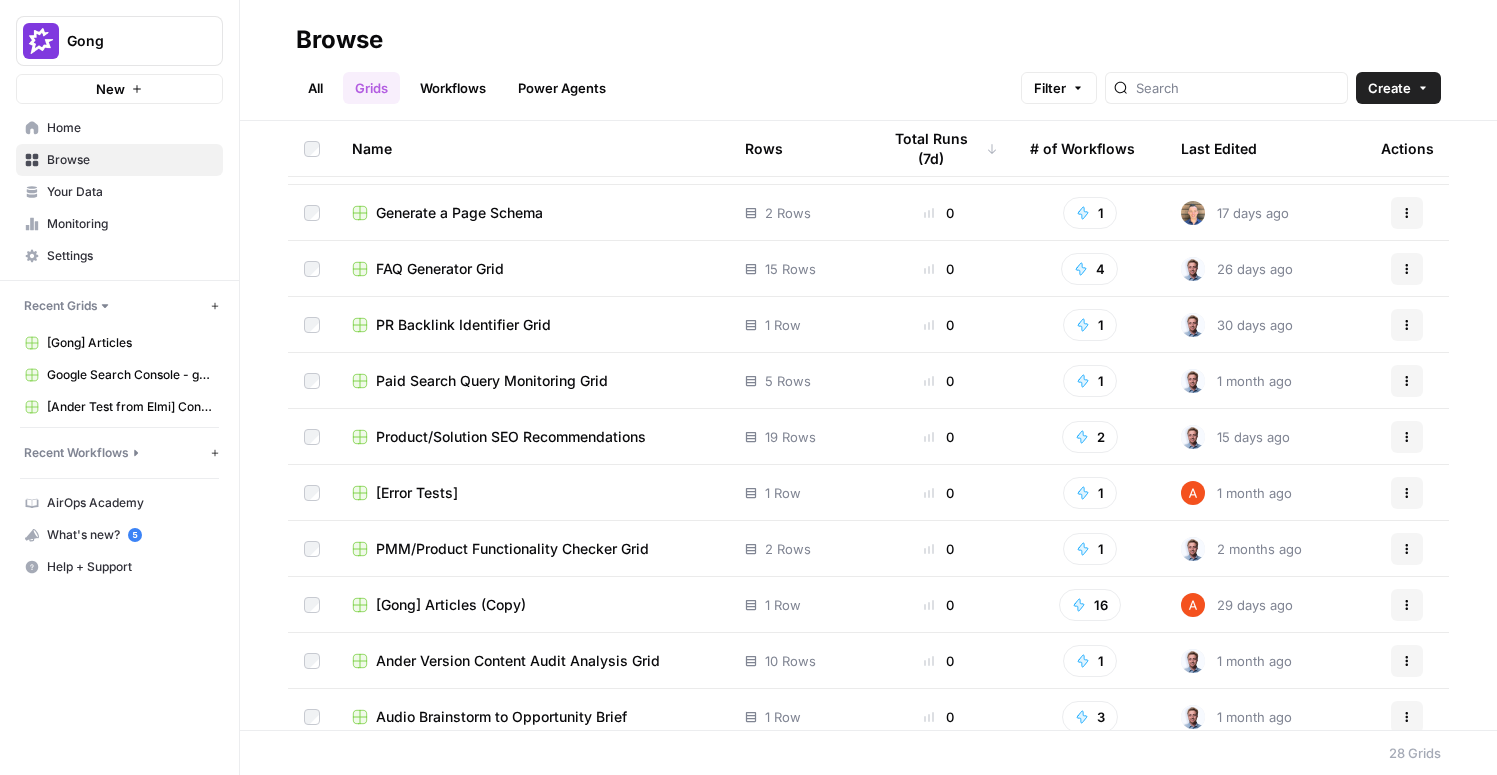 scroll, scrollTop: 743, scrollLeft: 0, axis: vertical 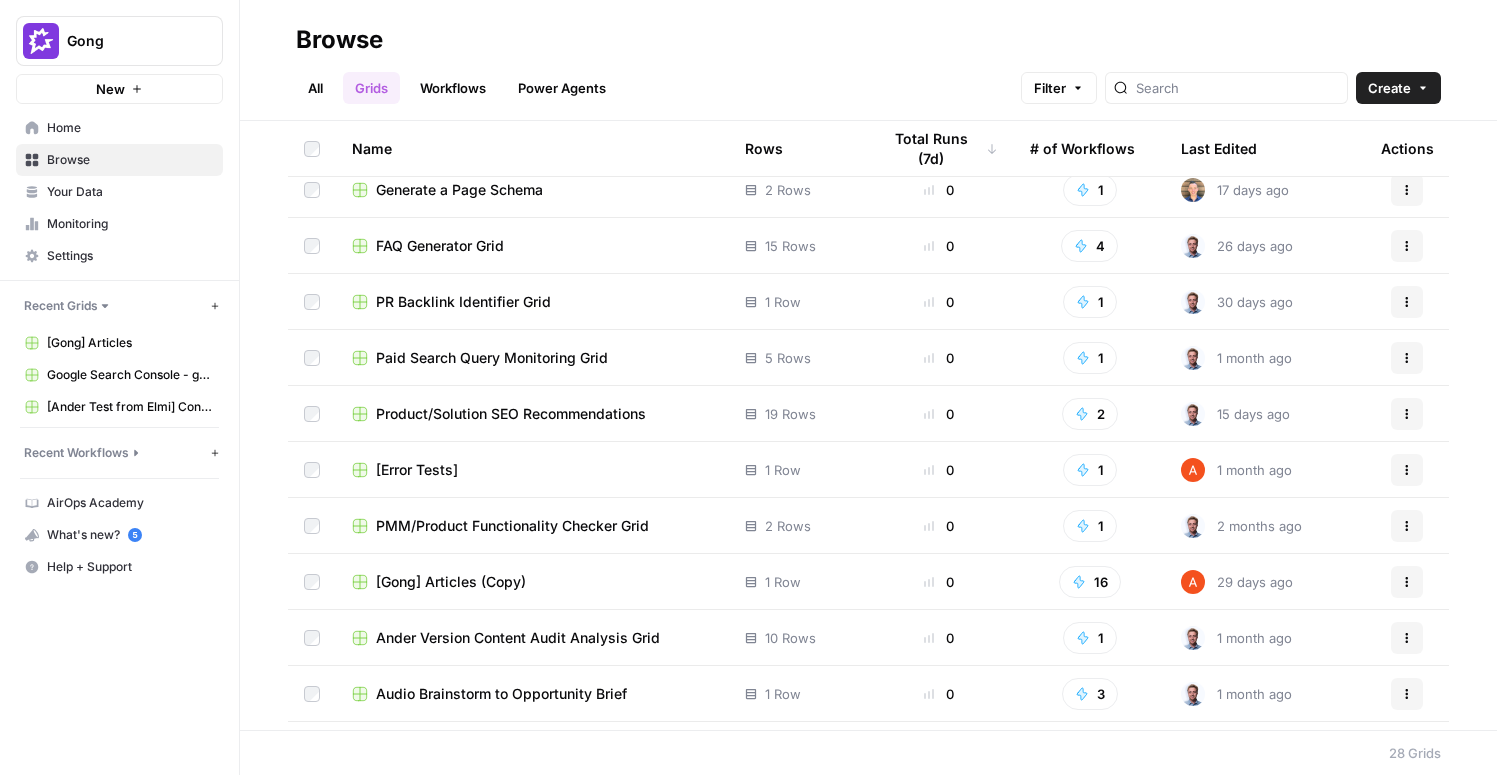 click on "PR Backlink Identifier Grid" at bounding box center [463, 302] 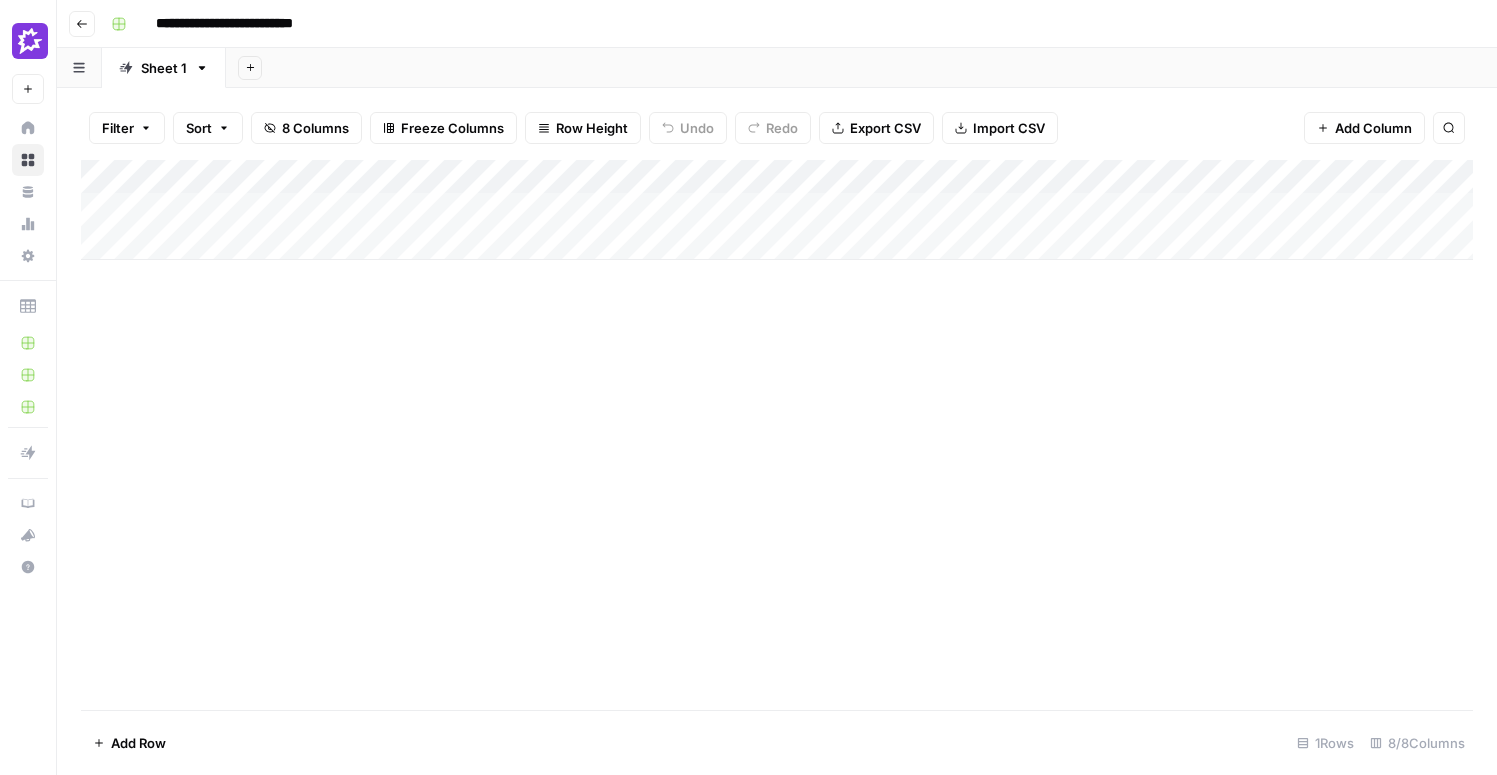 click on "Add Column" at bounding box center [777, 210] 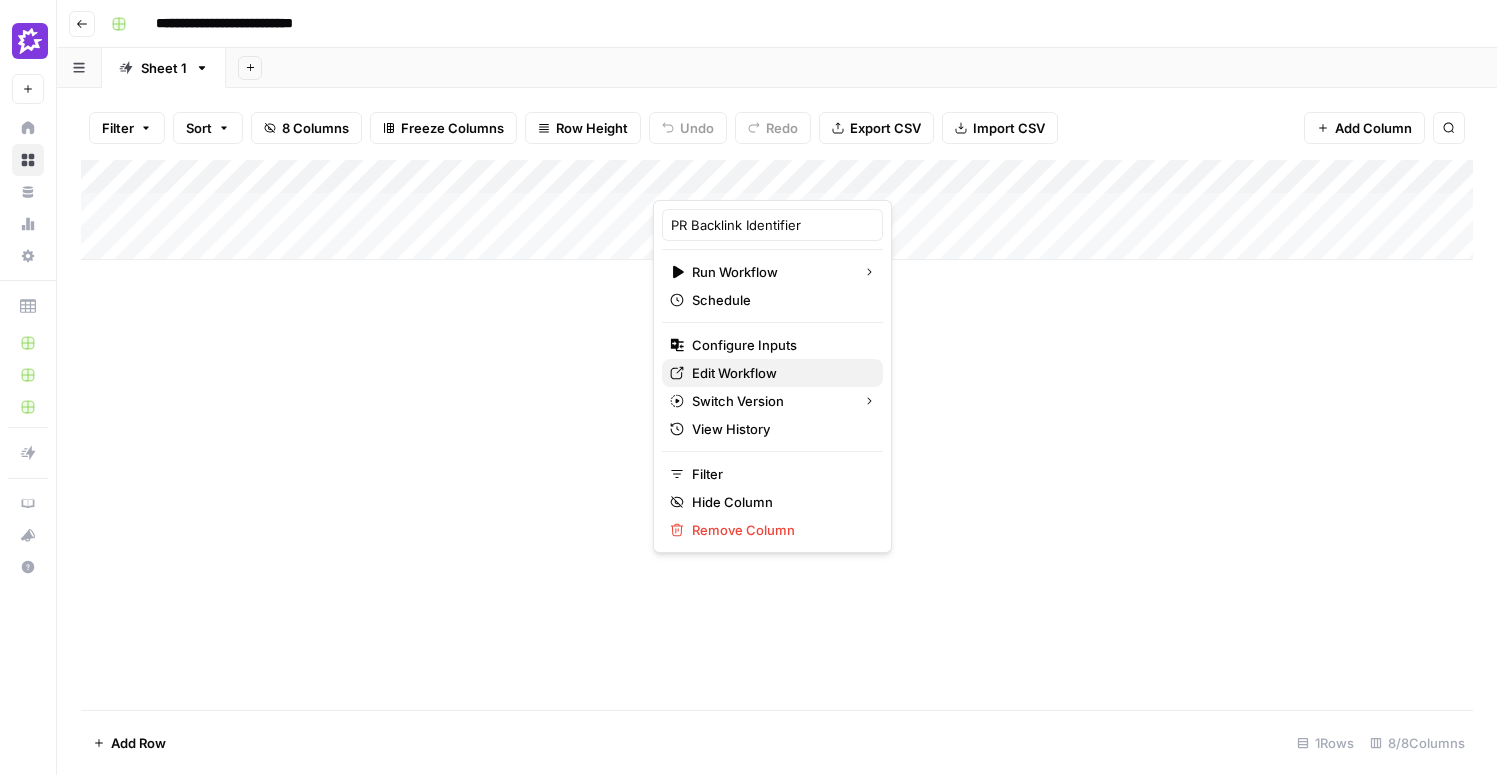 click on "Edit Workflow" at bounding box center (734, 373) 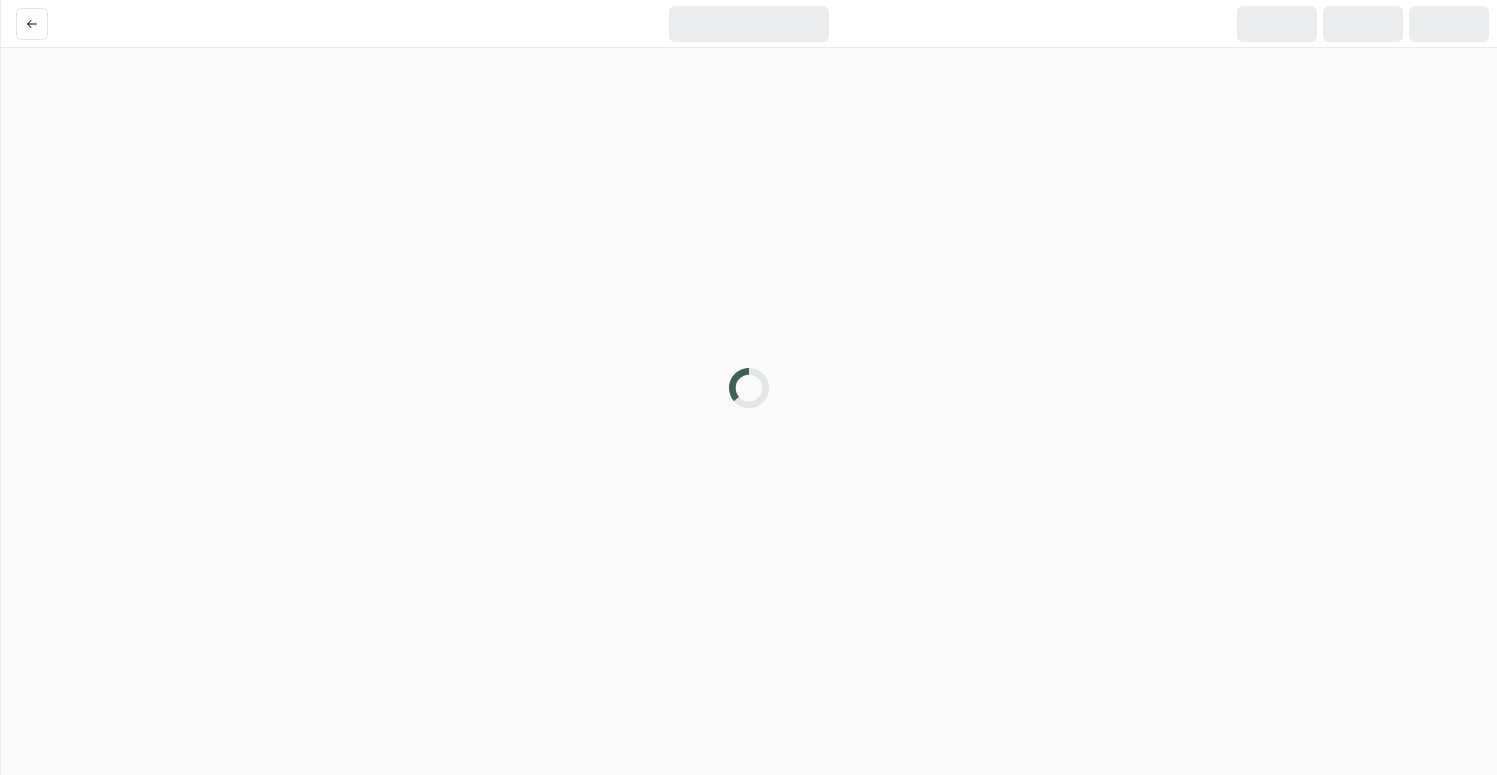 scroll, scrollTop: 0, scrollLeft: 0, axis: both 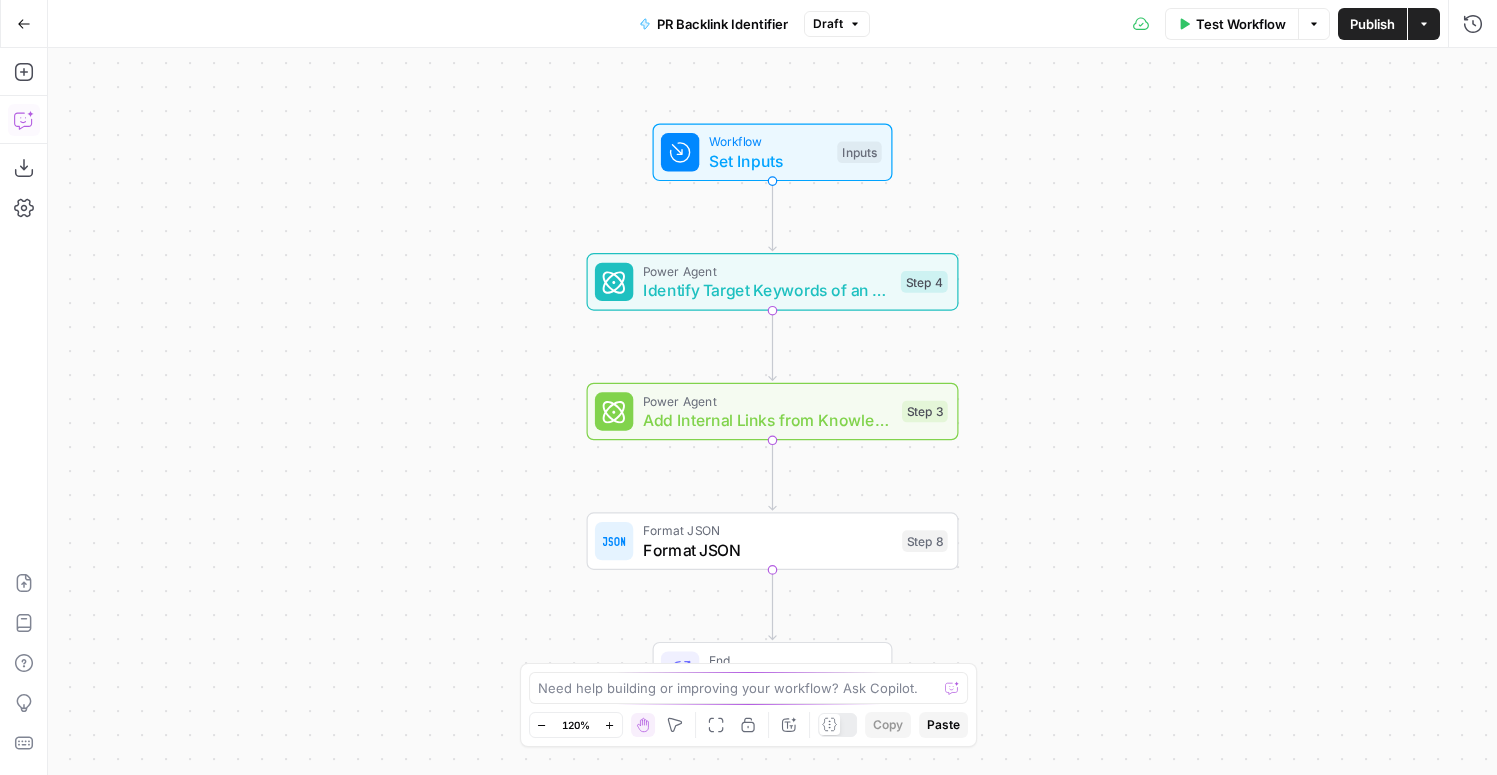 click on "Copilot" at bounding box center [24, 120] 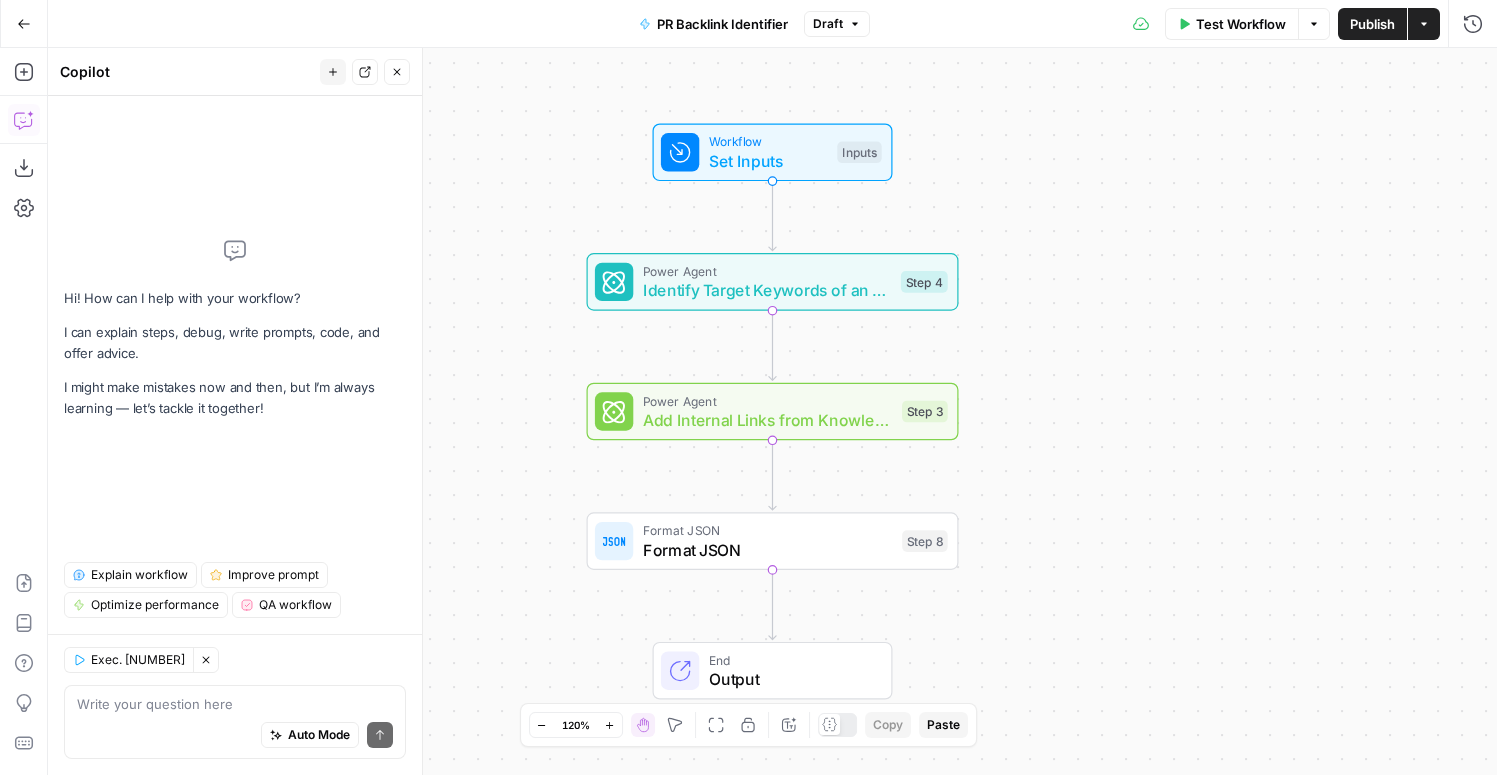 click on "Go Back" at bounding box center [24, 24] 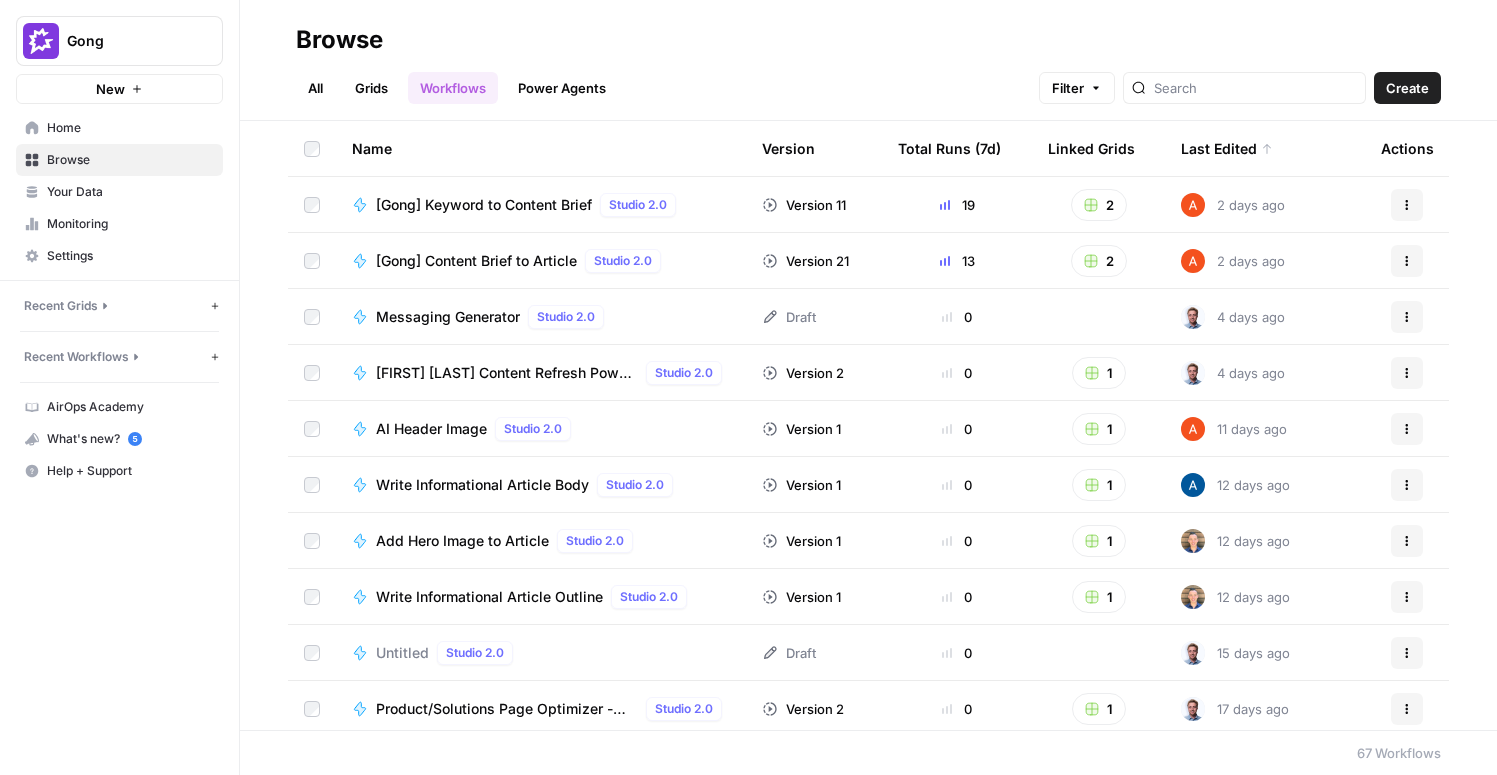 click on "Create" at bounding box center (1407, 88) 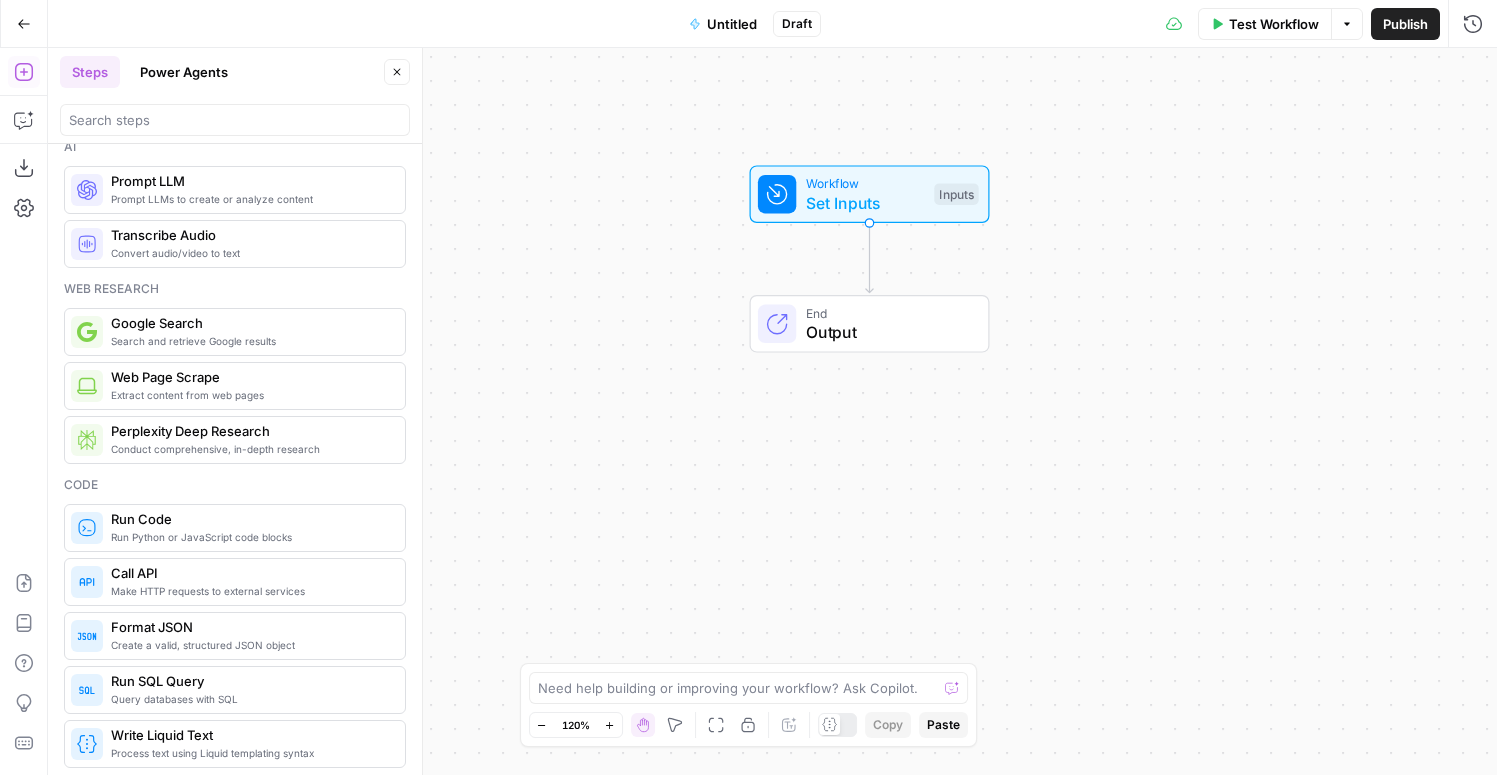 scroll, scrollTop: 0, scrollLeft: 0, axis: both 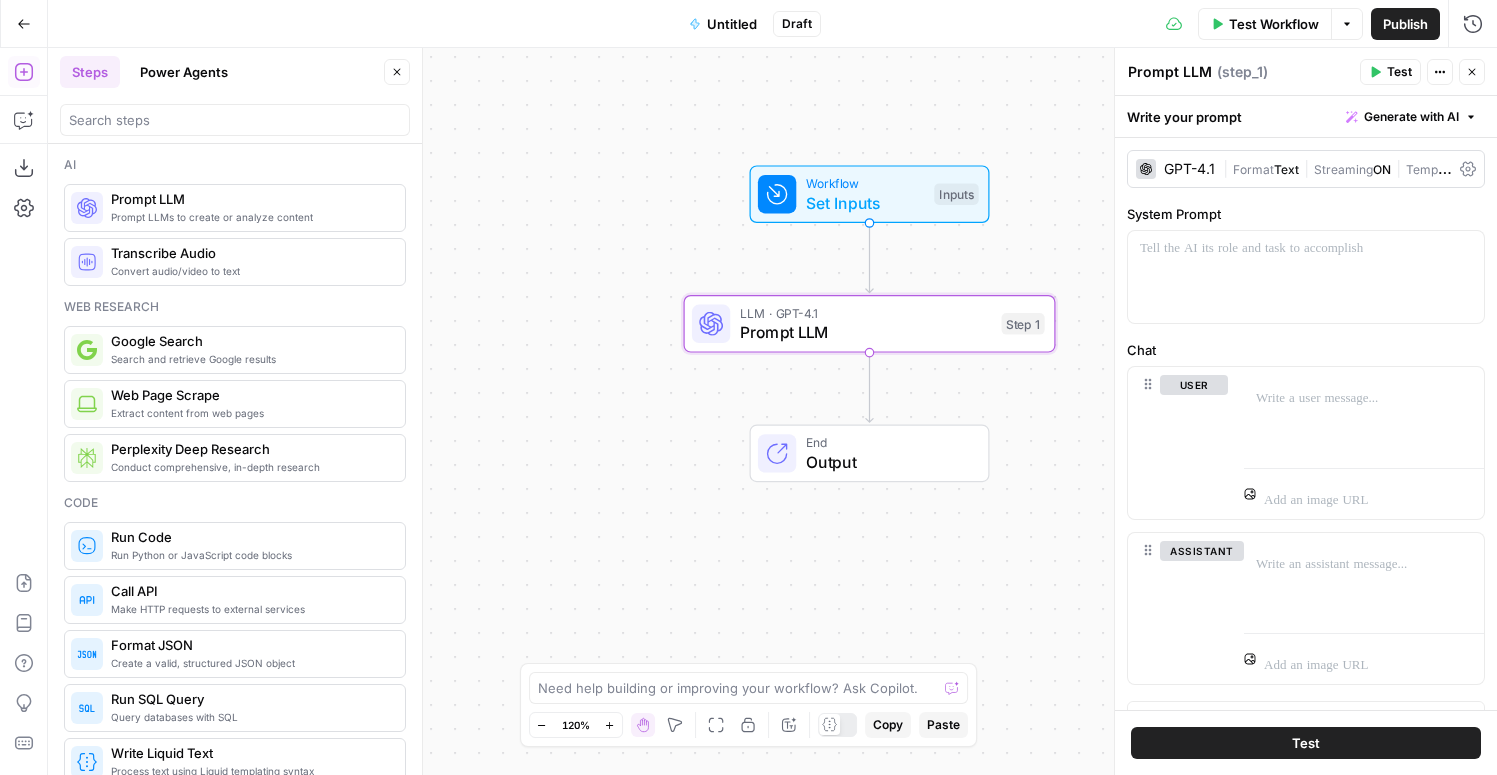 click 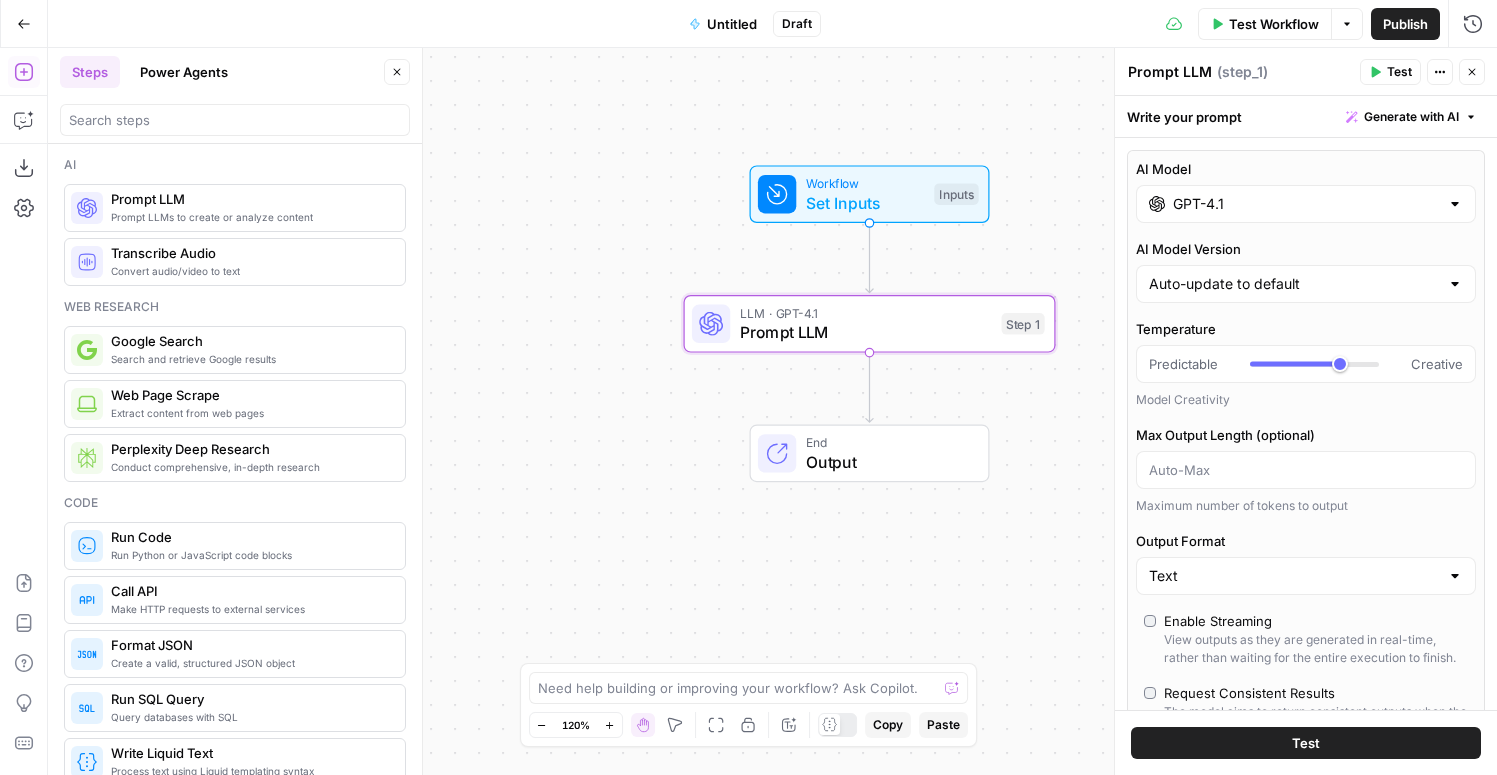 click on "GPT-4.1" at bounding box center (1306, 204) 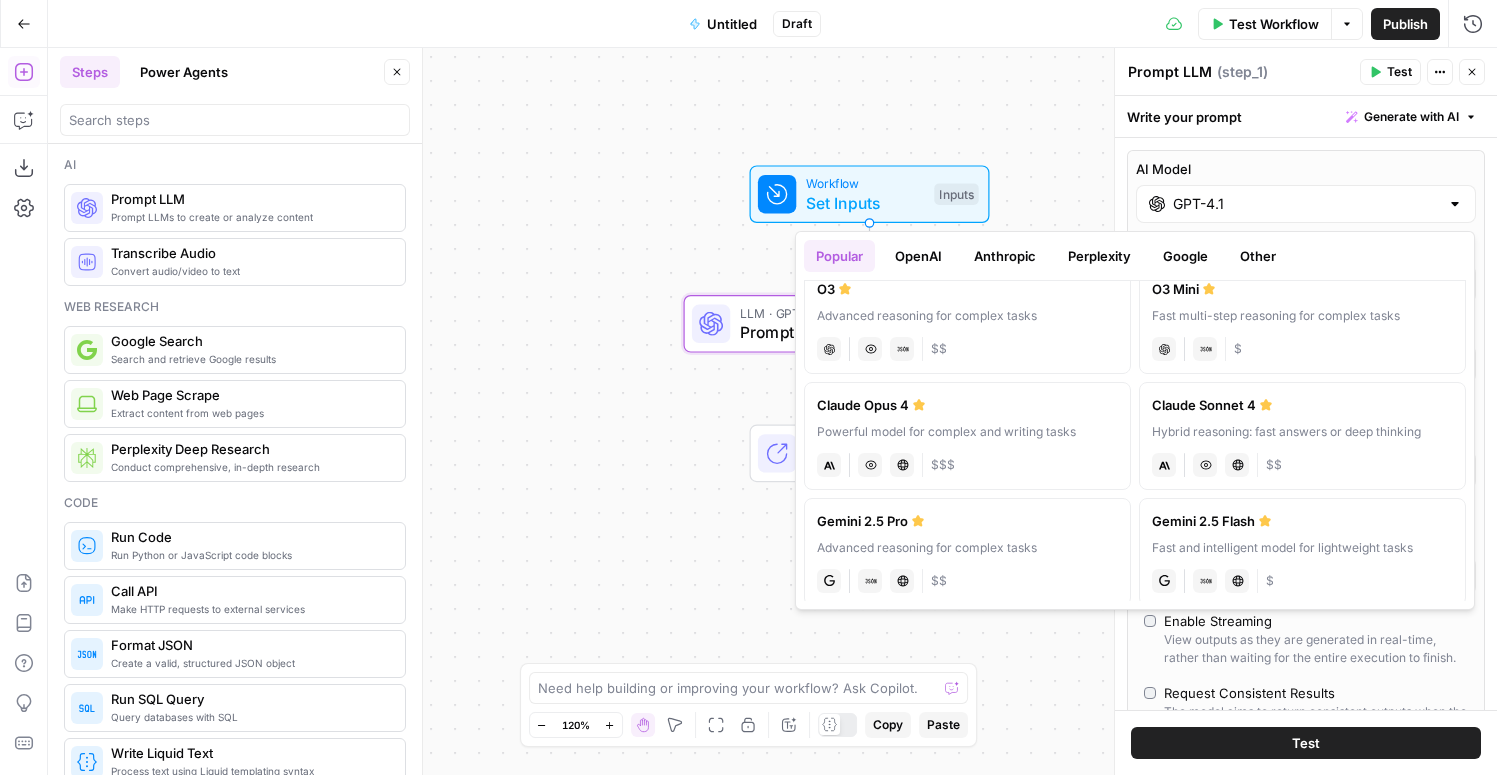 scroll, scrollTop: 0, scrollLeft: 0, axis: both 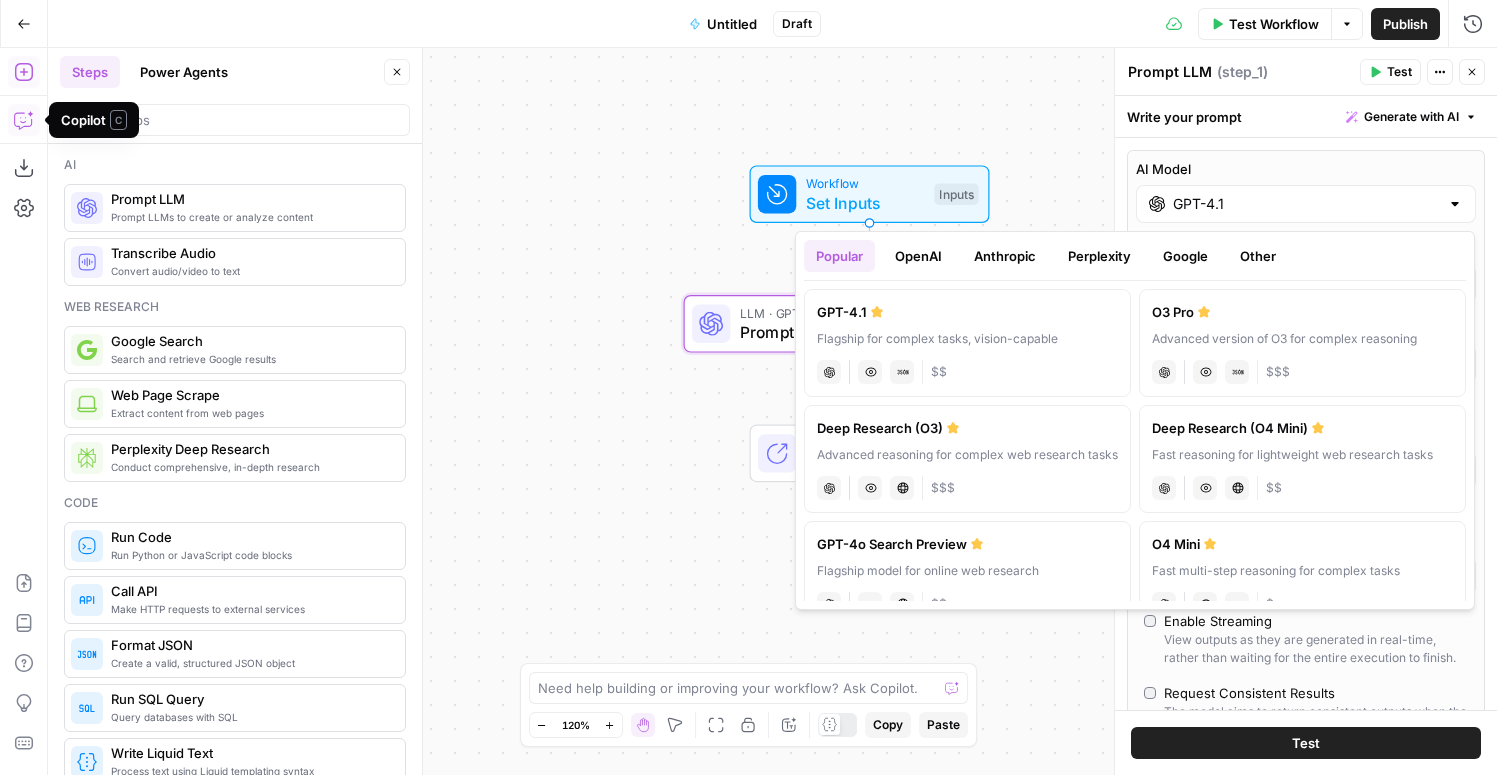 click 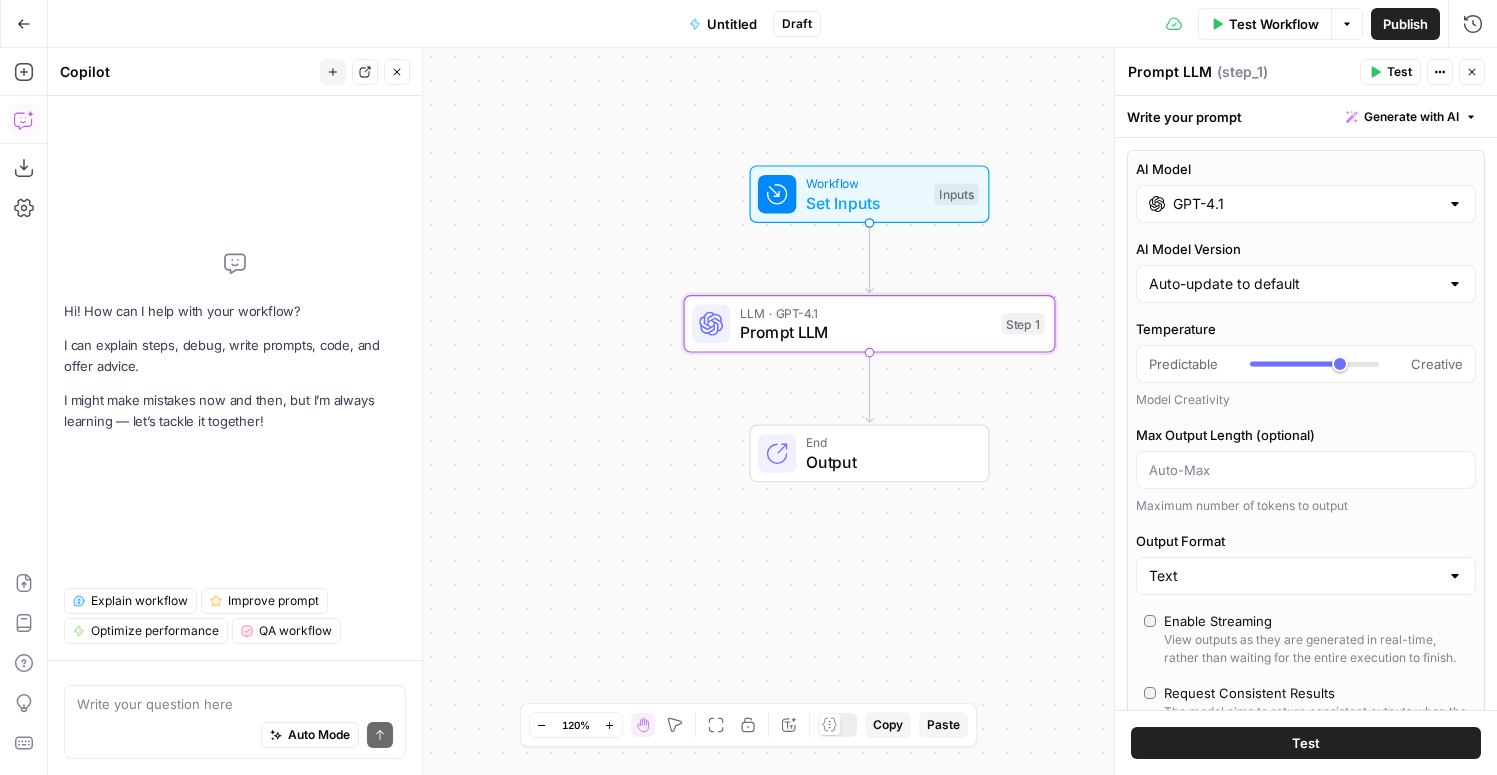 click on "GPT-4.1" at bounding box center (1306, 204) 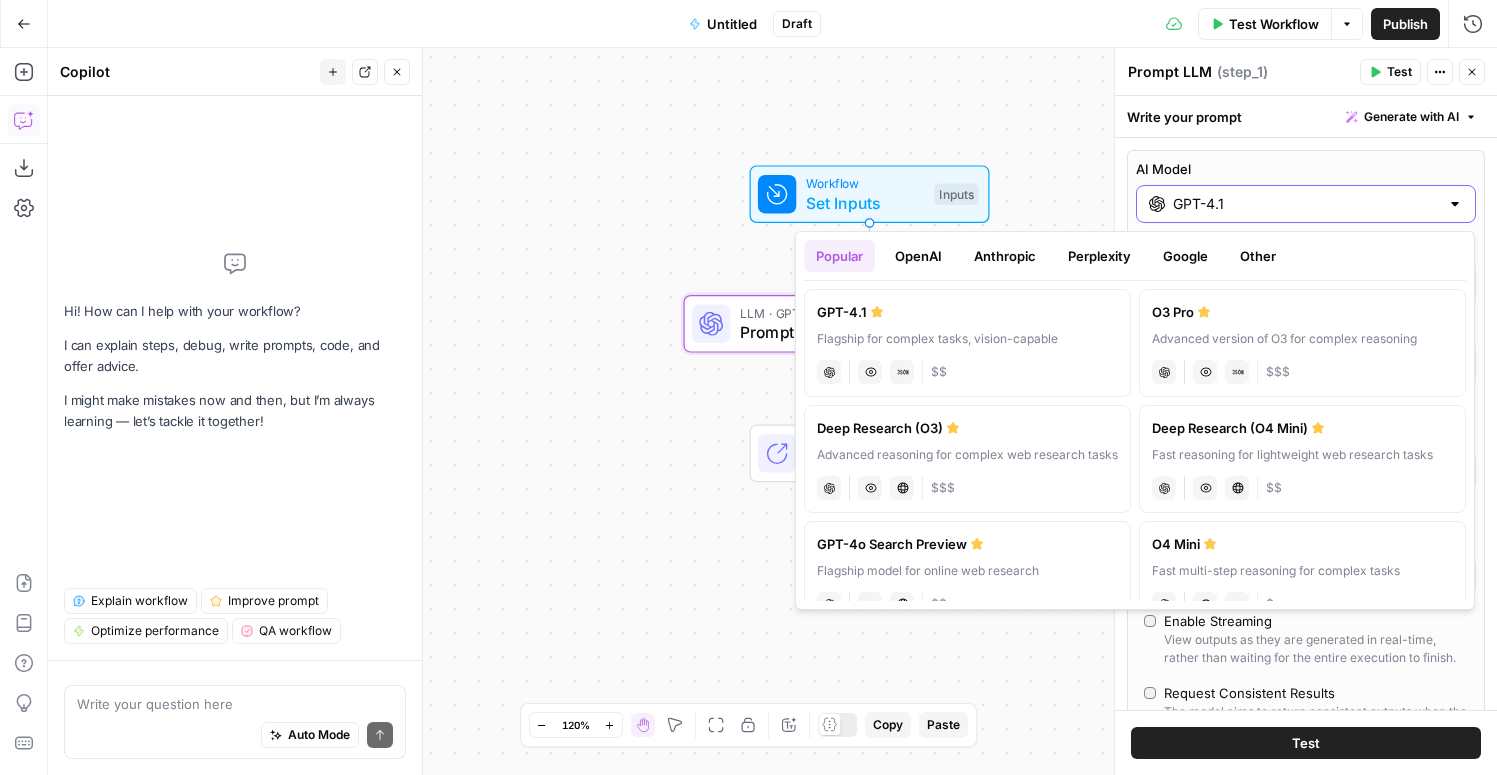 click on "GPT-4.1" at bounding box center (1306, 204) 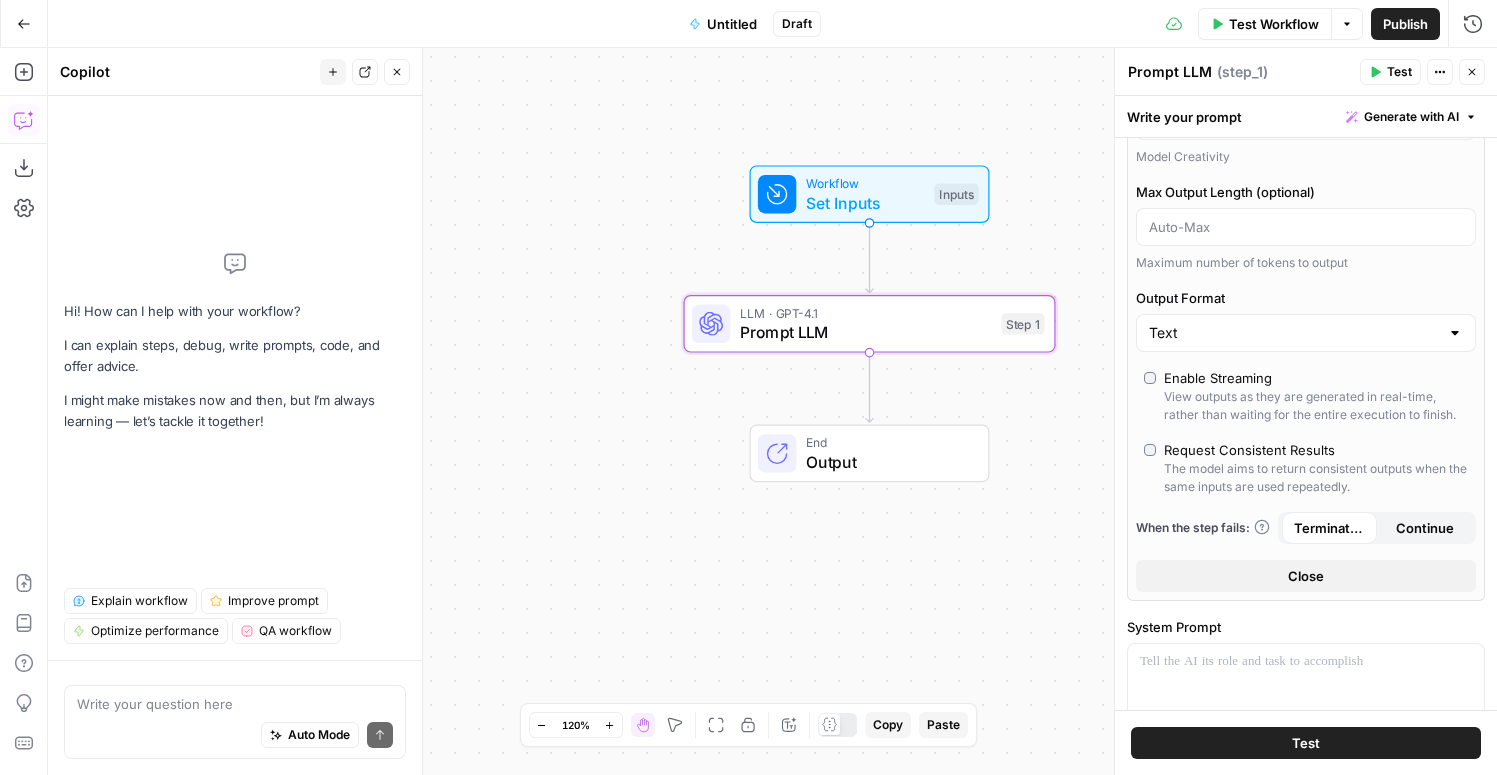scroll, scrollTop: 0, scrollLeft: 0, axis: both 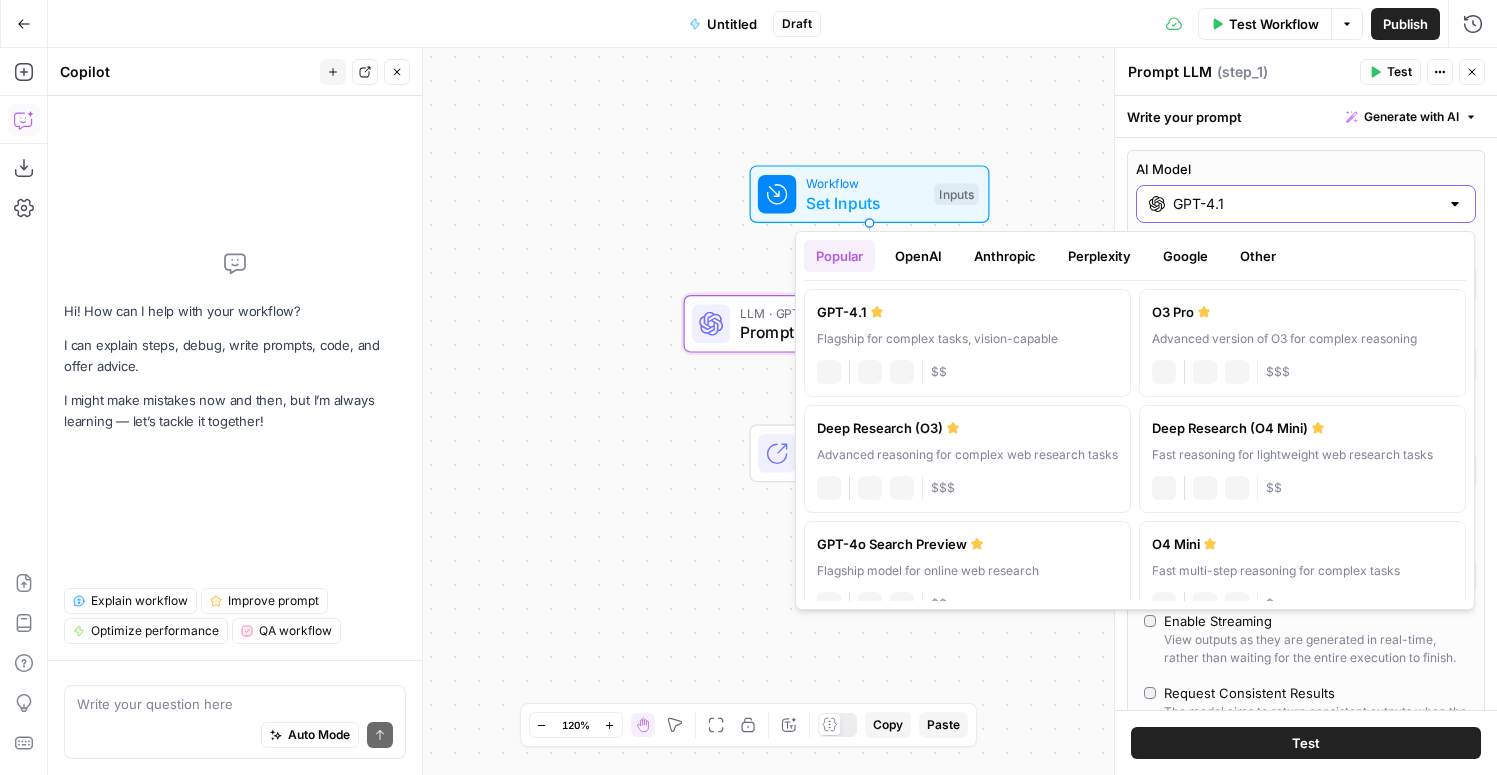 click on "GPT-4.1" at bounding box center [1306, 204] 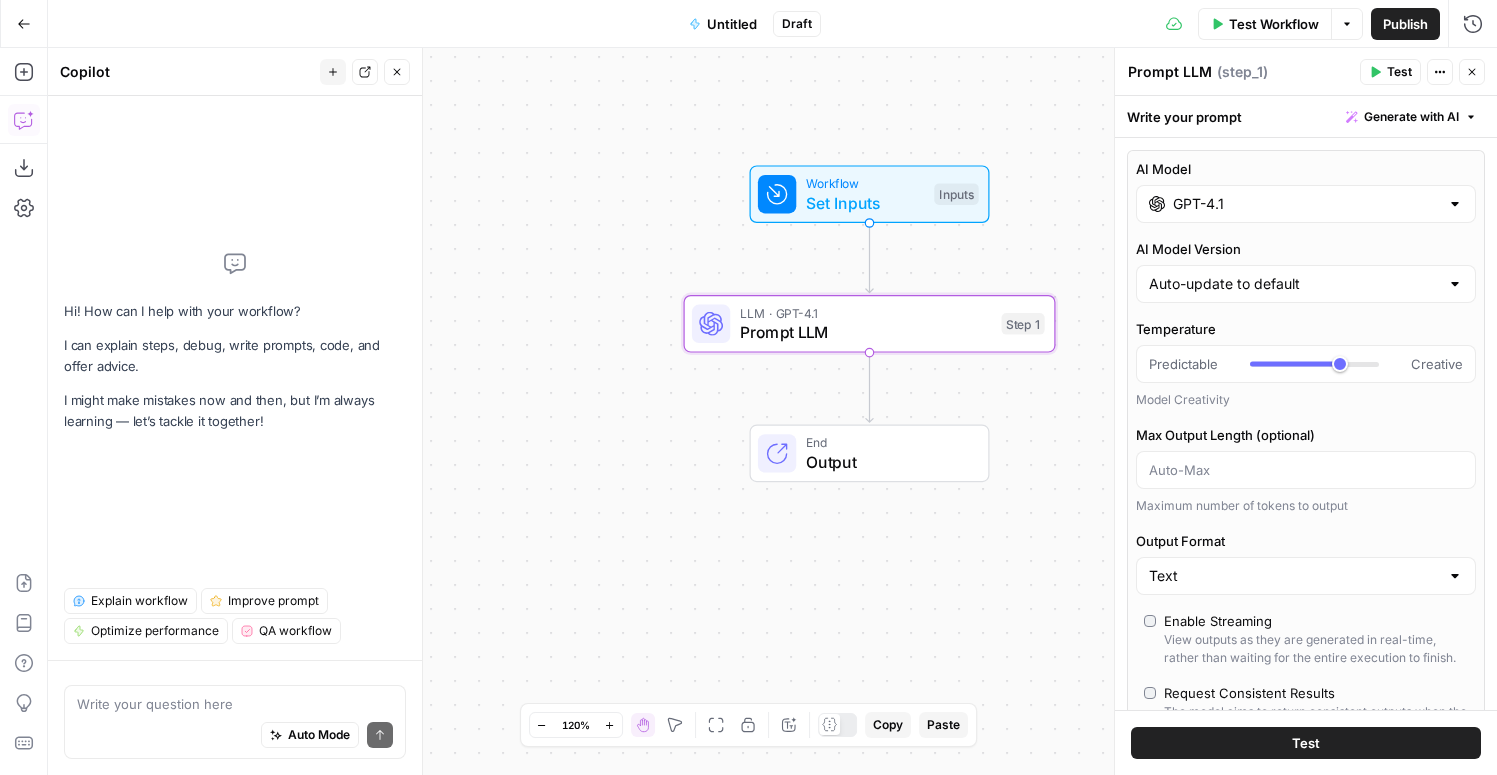 click on "Workflow Set Inputs Inputs LLM · GPT-4.1 Prompt LLM Step 1 End Output" at bounding box center (772, 411) 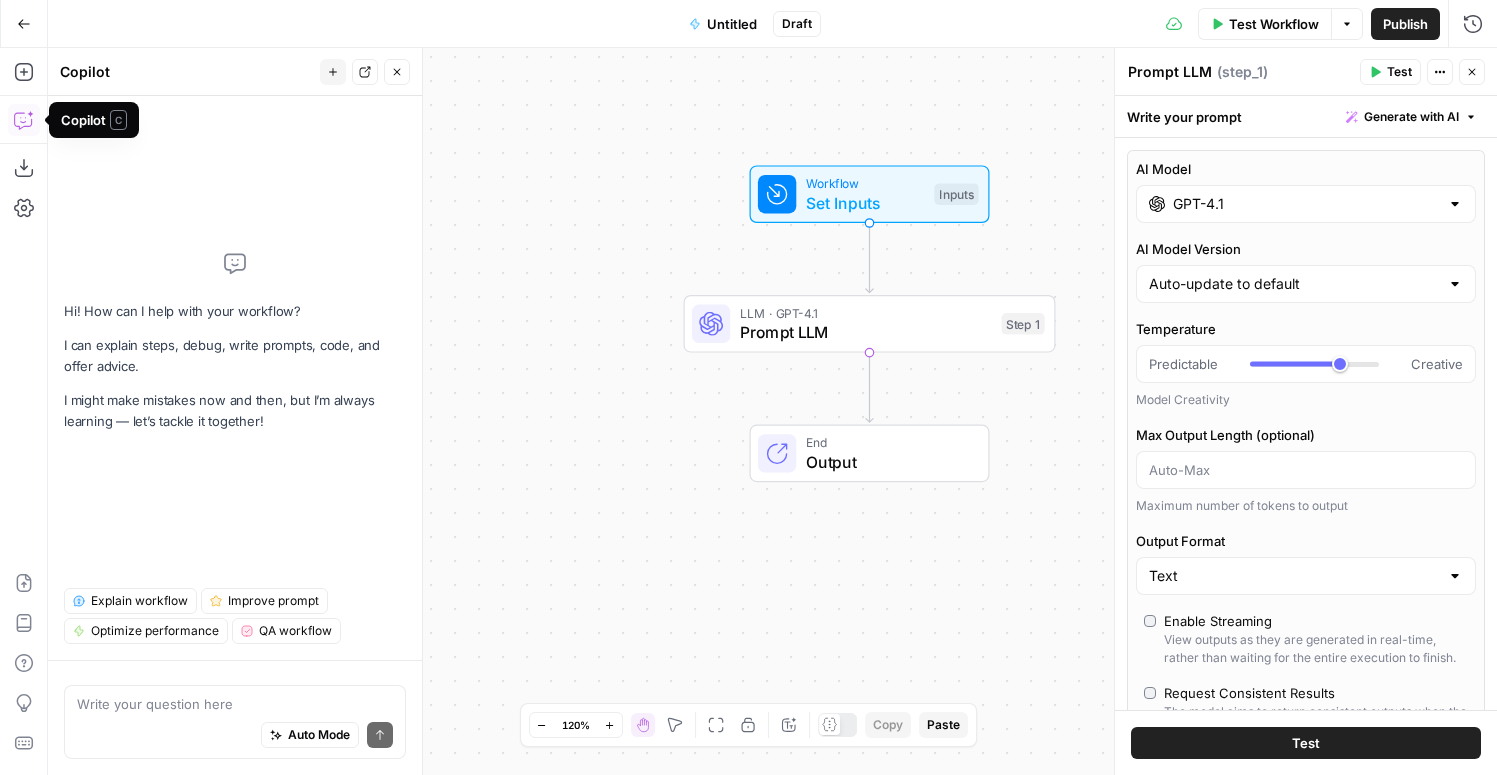 click on "Go Back" at bounding box center (24, 24) 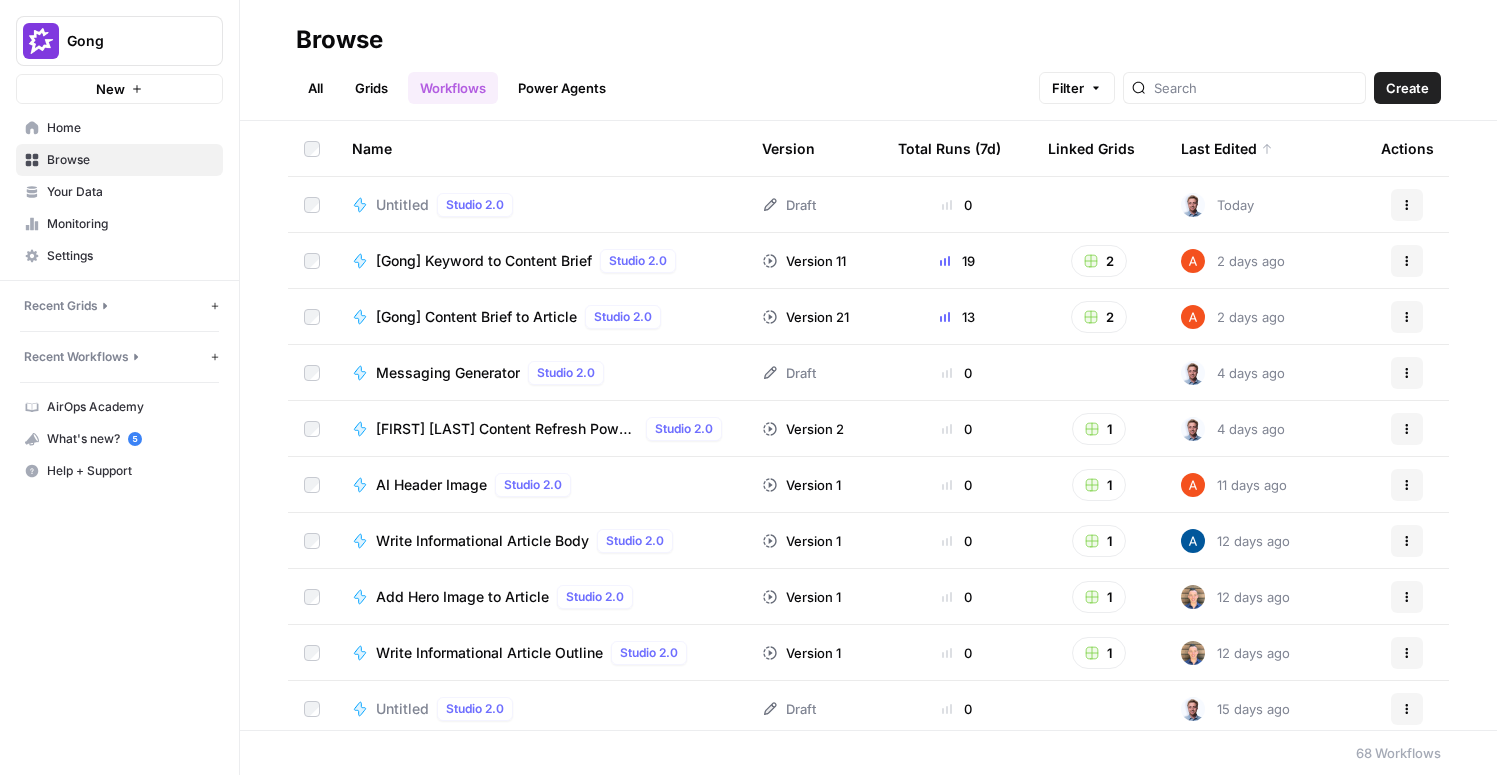 click on "Grids" at bounding box center [371, 88] 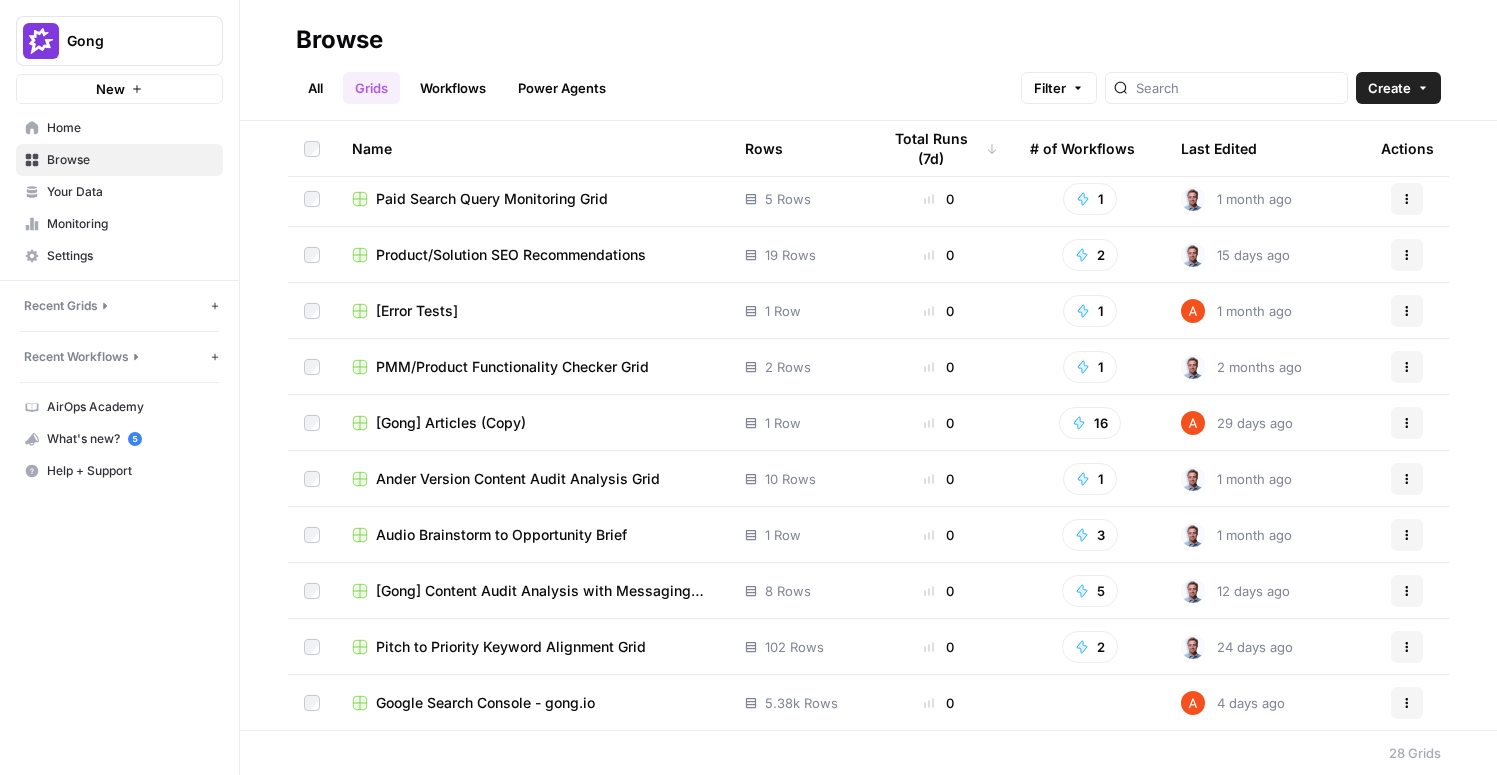 scroll, scrollTop: 895, scrollLeft: 0, axis: vertical 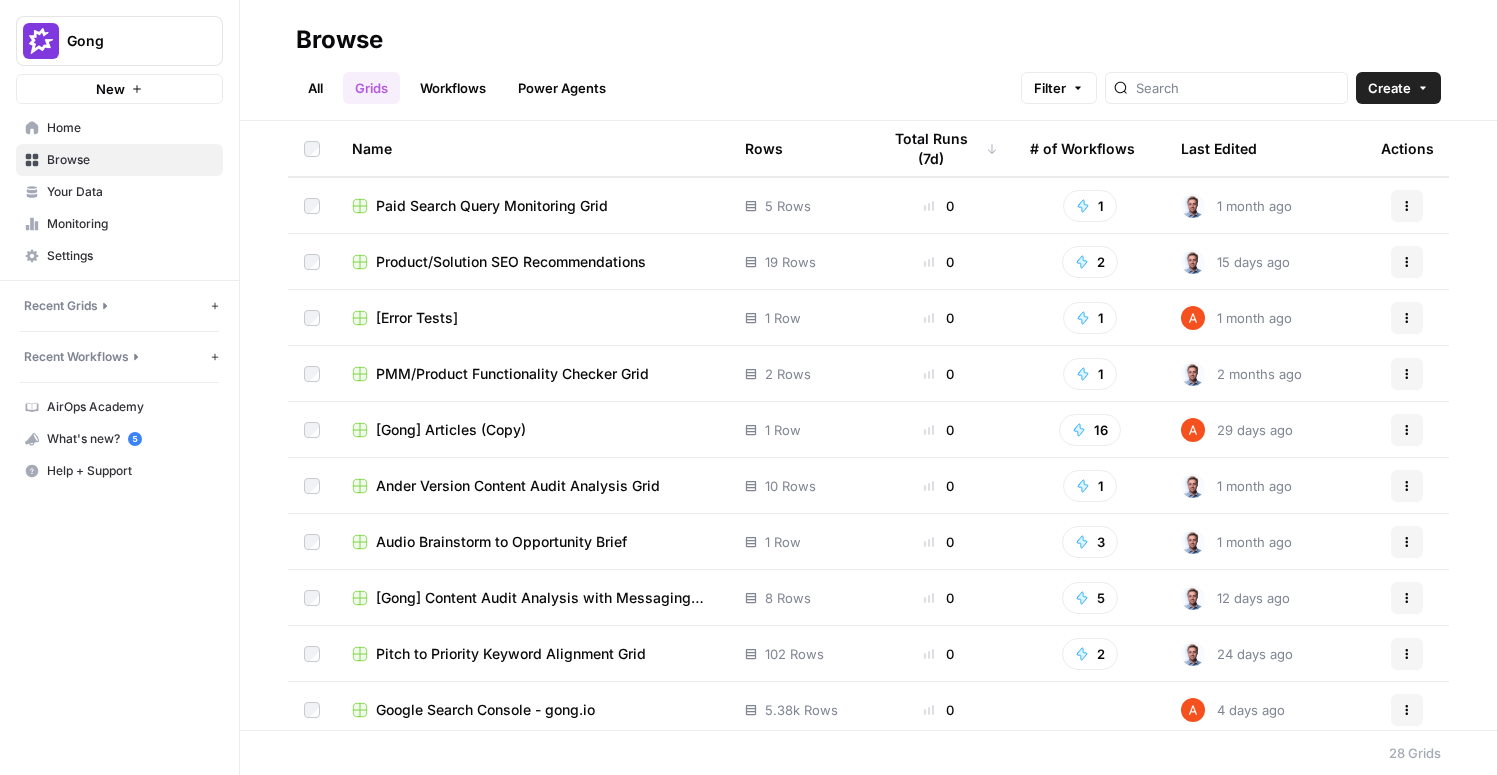 click on "PMM/Product Functionality Checker Grid" at bounding box center (512, 374) 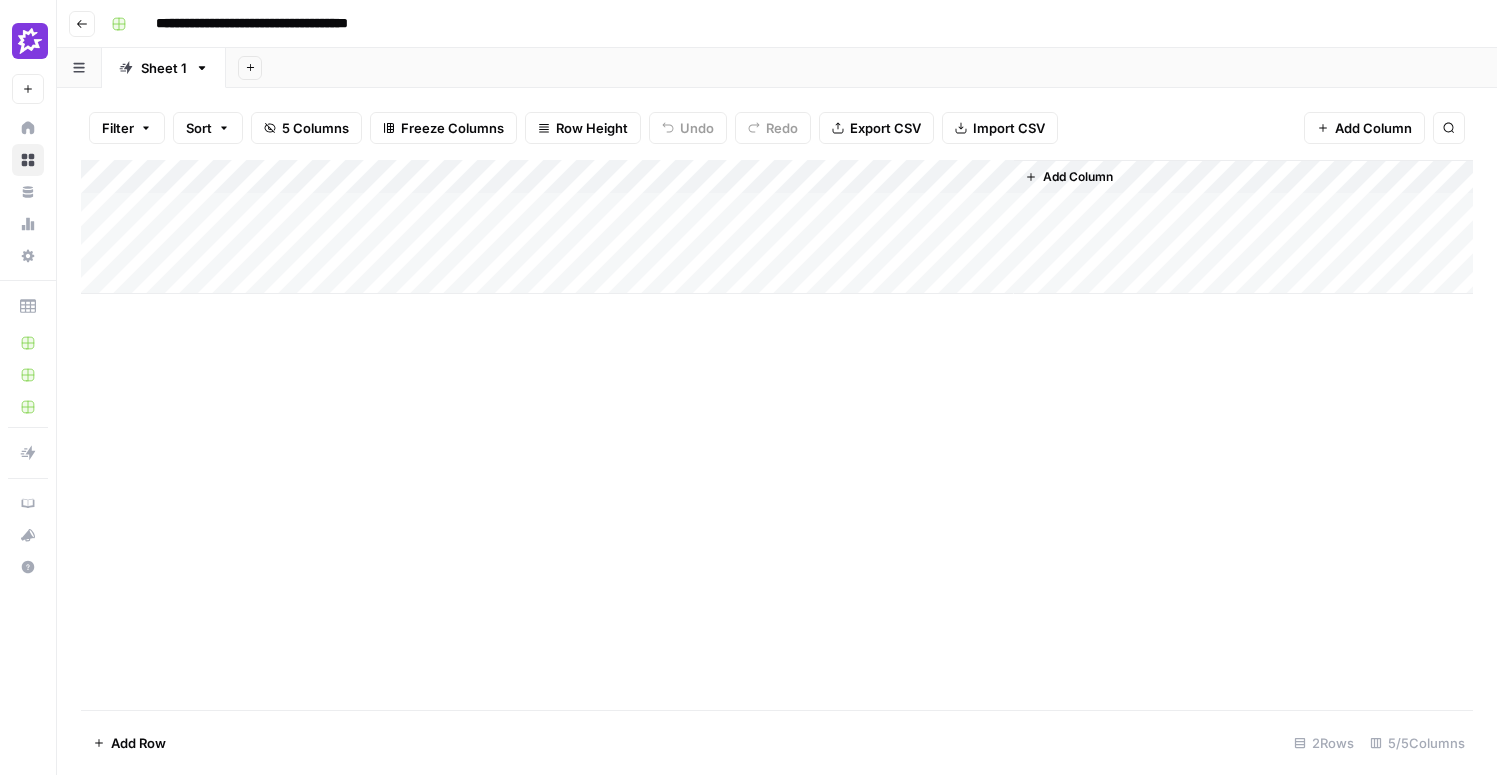 click on "Add Column" at bounding box center (777, 227) 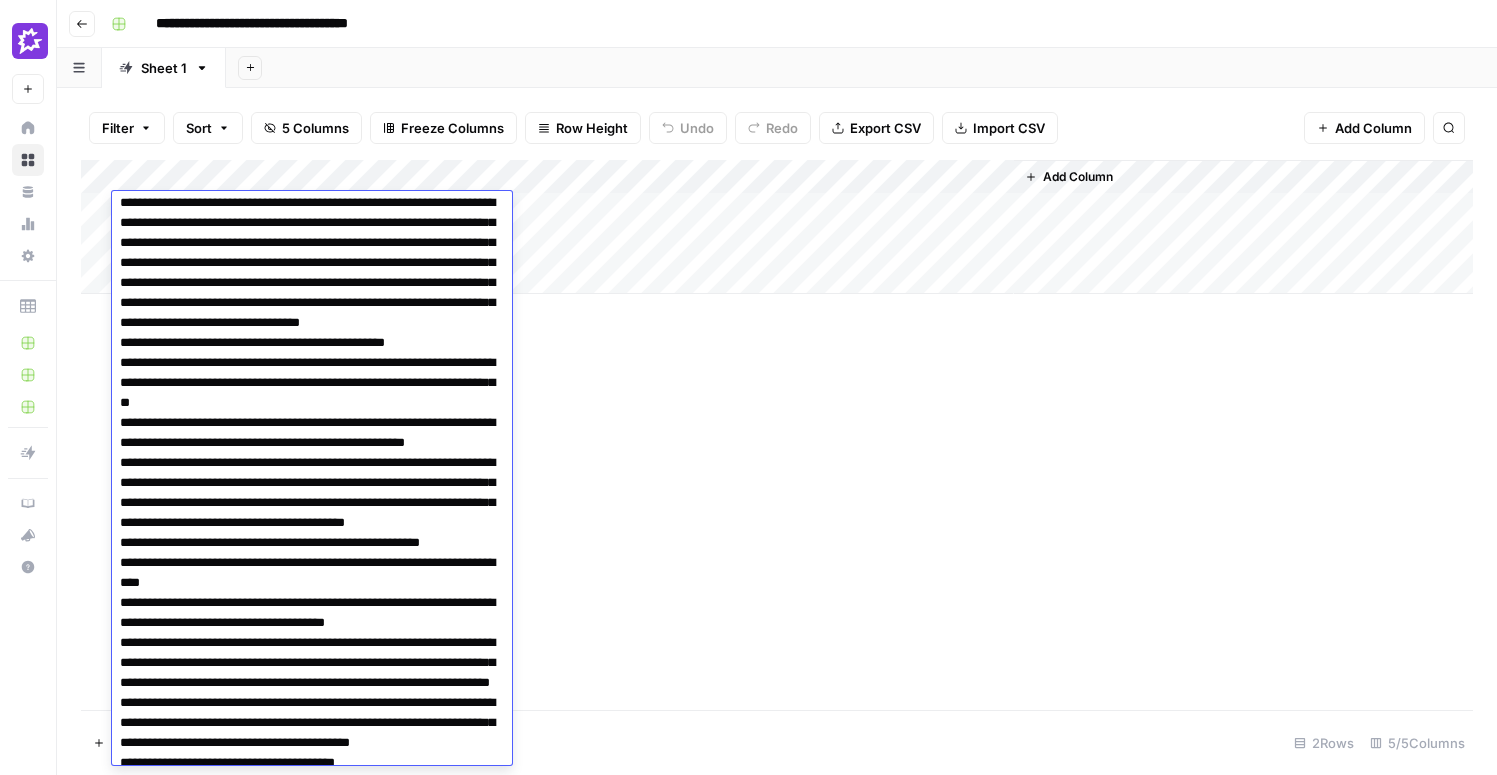 scroll, scrollTop: 318, scrollLeft: 0, axis: vertical 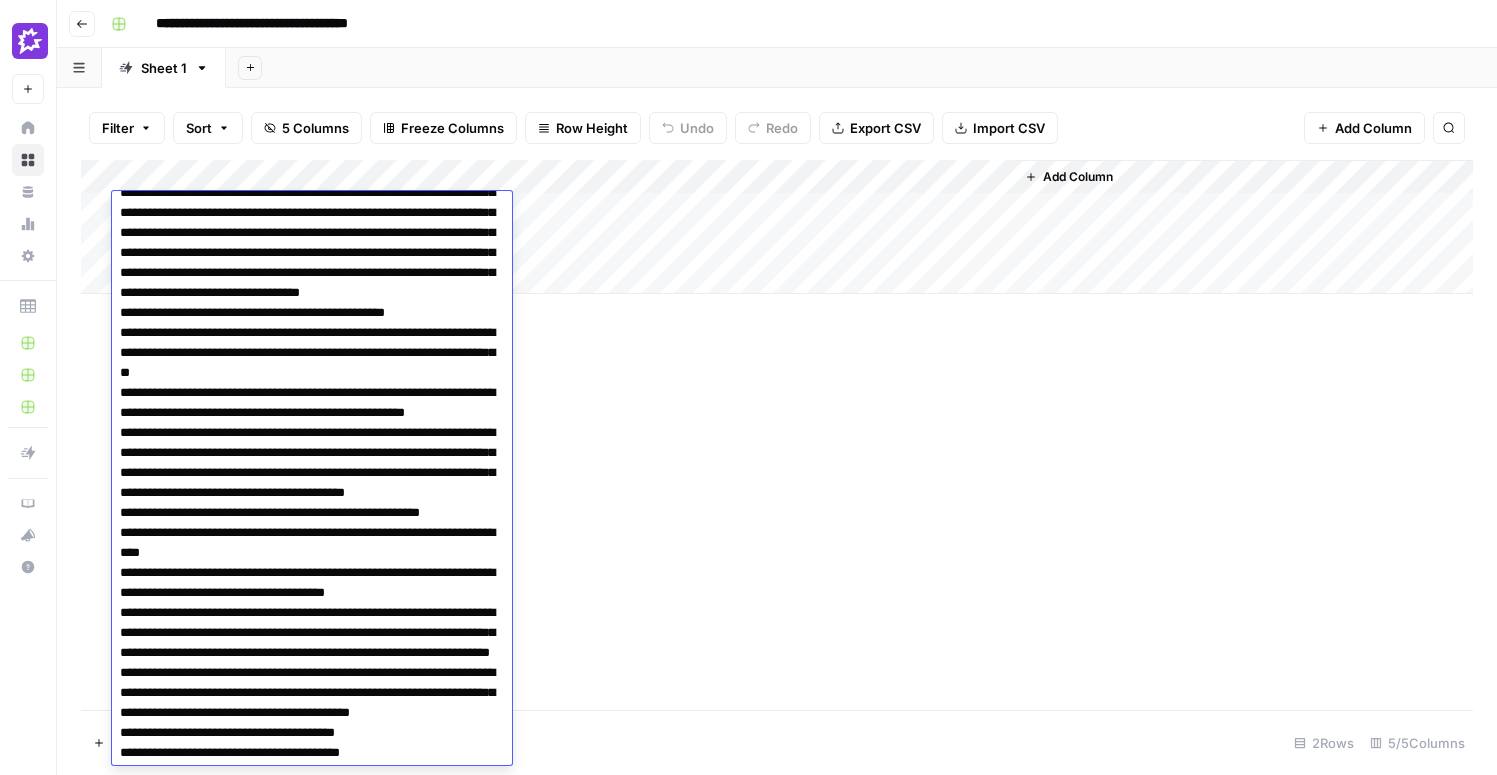 click on "Add Column" at bounding box center [777, 435] 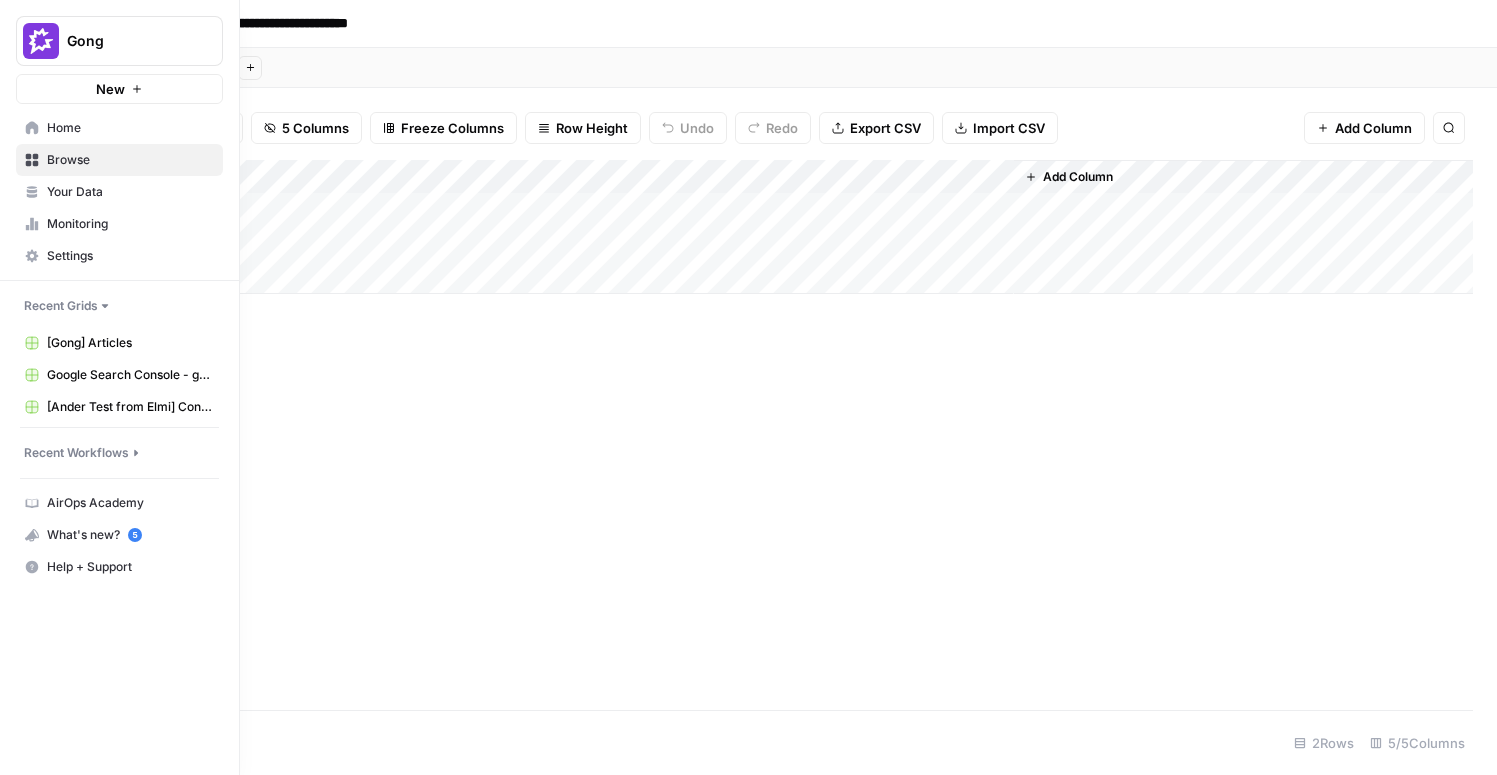 click on "Home" at bounding box center [119, 128] 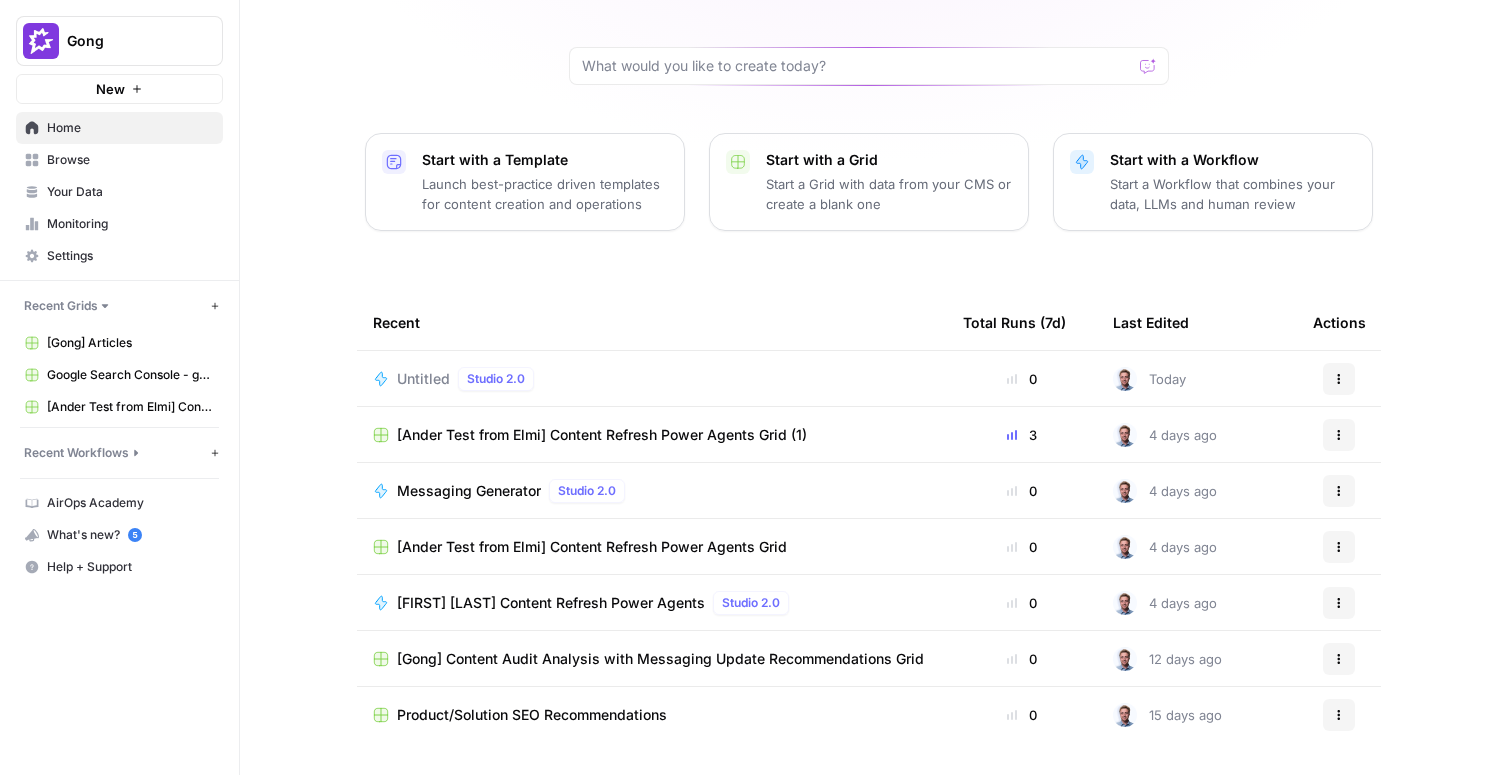 scroll, scrollTop: 139, scrollLeft: 0, axis: vertical 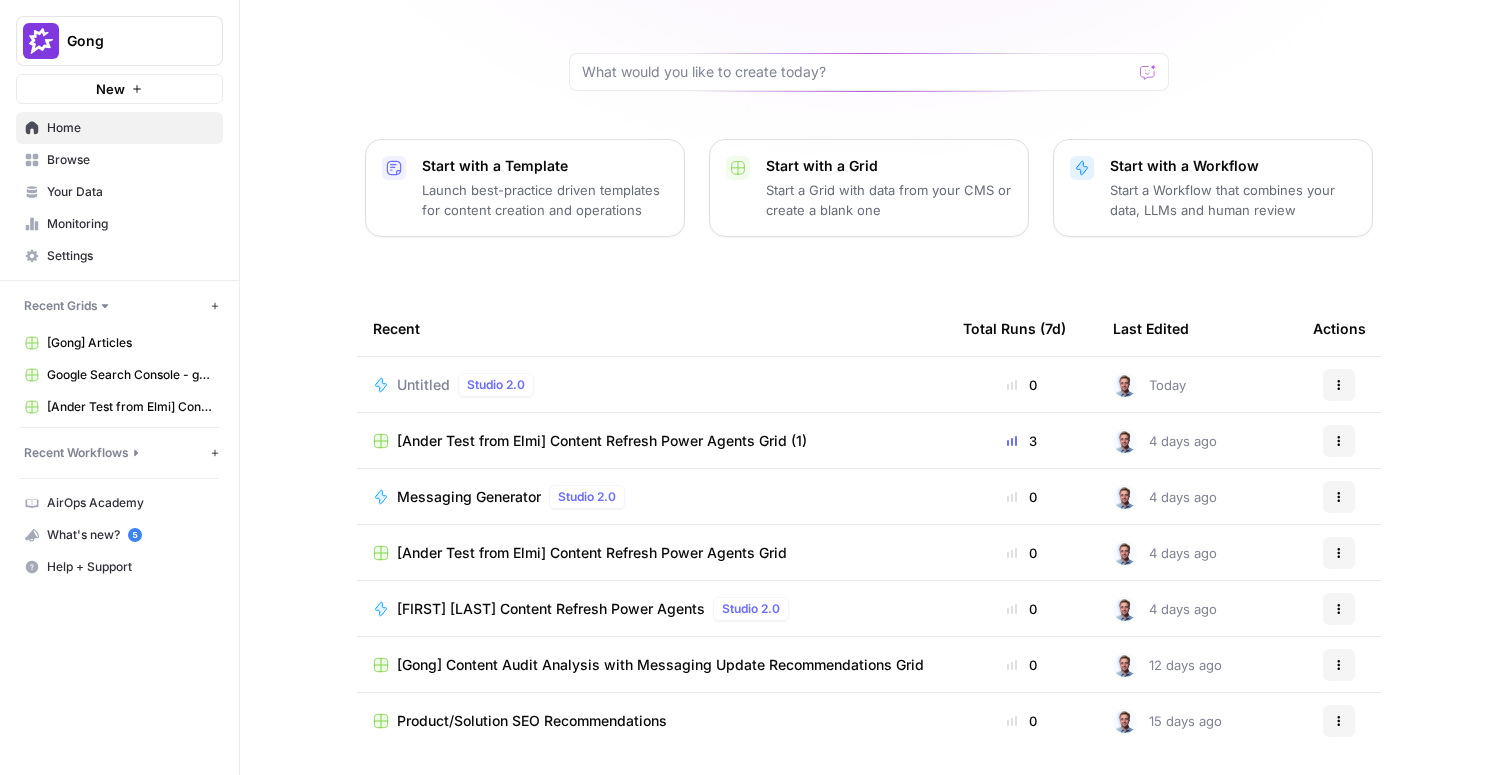 click on "Browse" at bounding box center [130, 160] 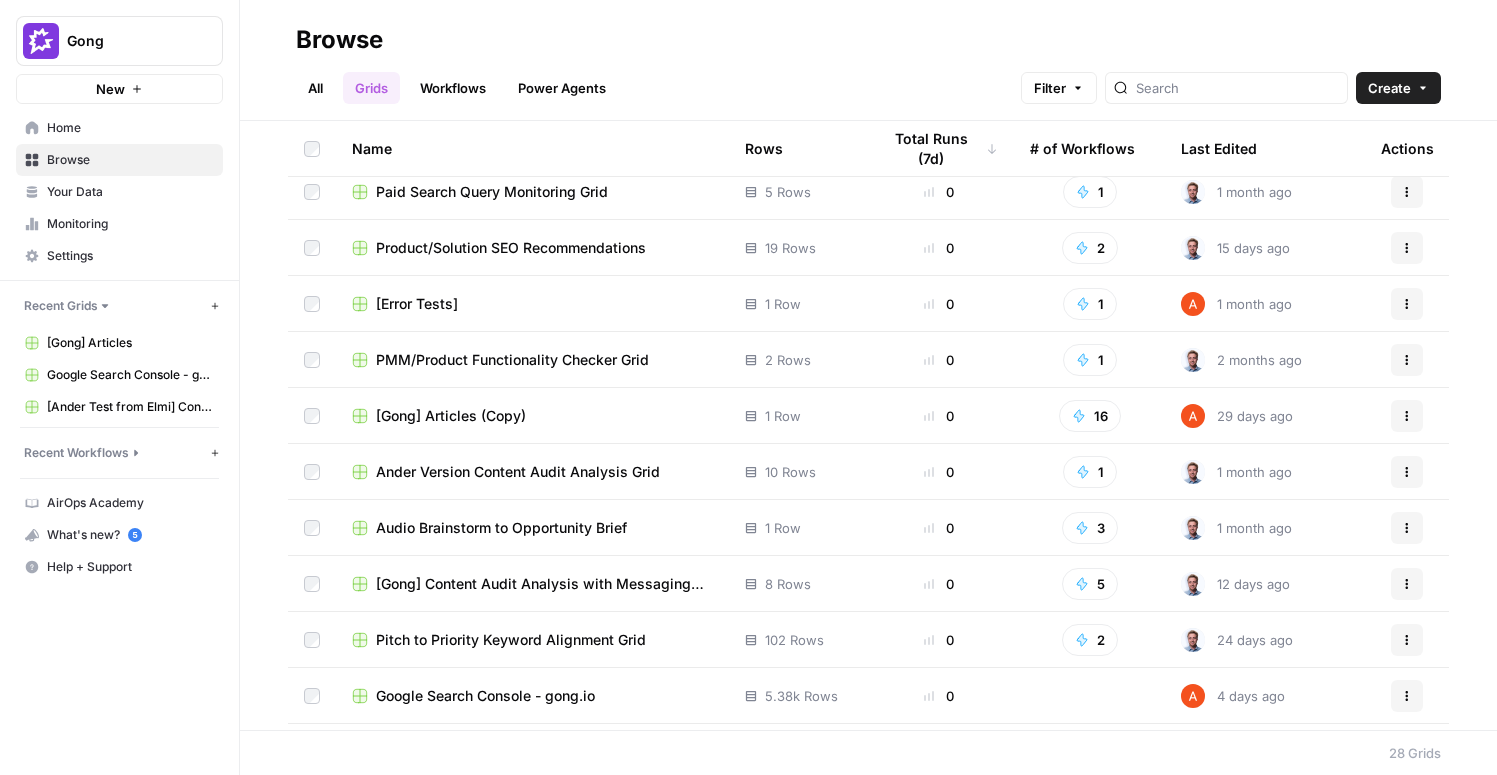 scroll, scrollTop: 912, scrollLeft: 0, axis: vertical 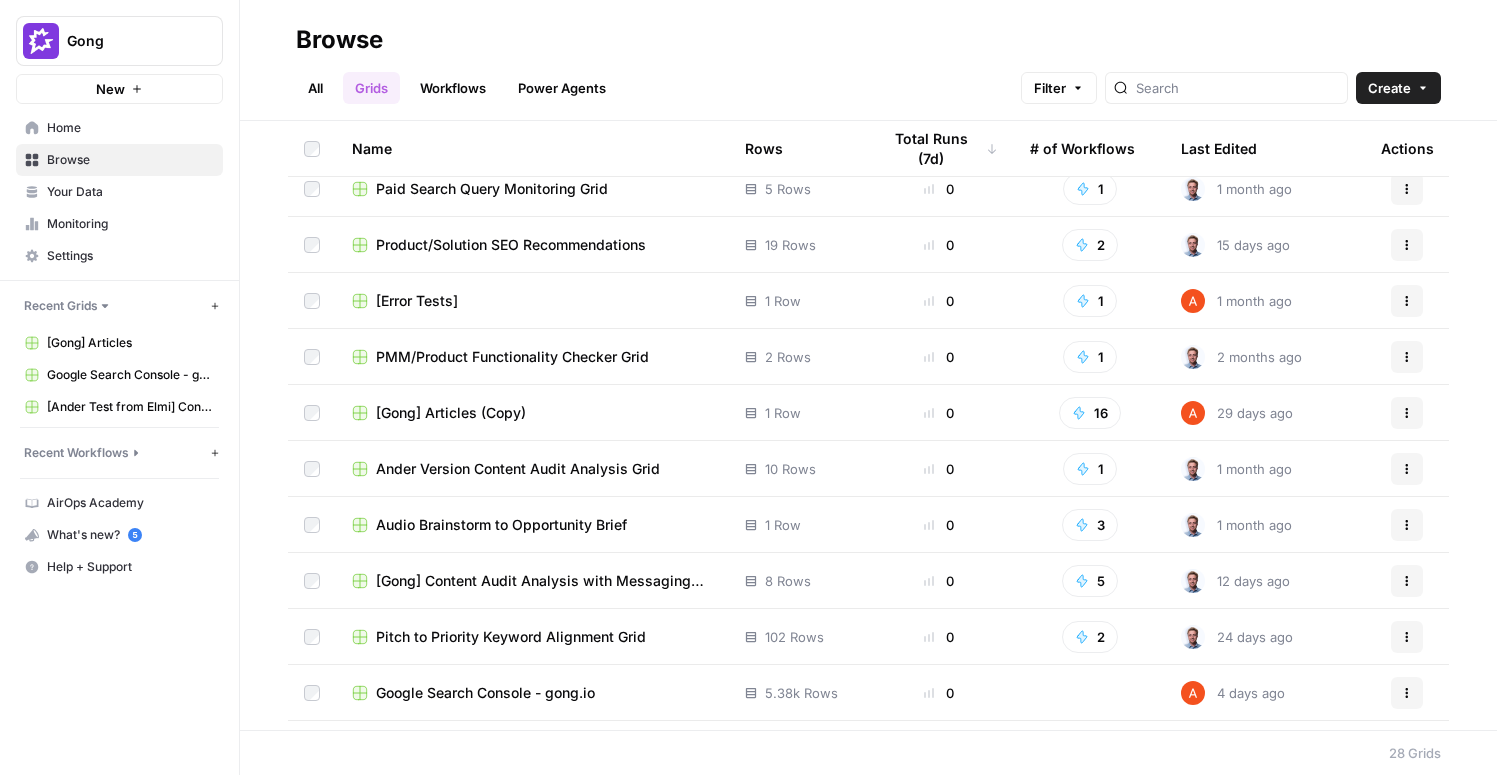 click on "Audio Brainstorm to Opportunity Brief" at bounding box center [501, 525] 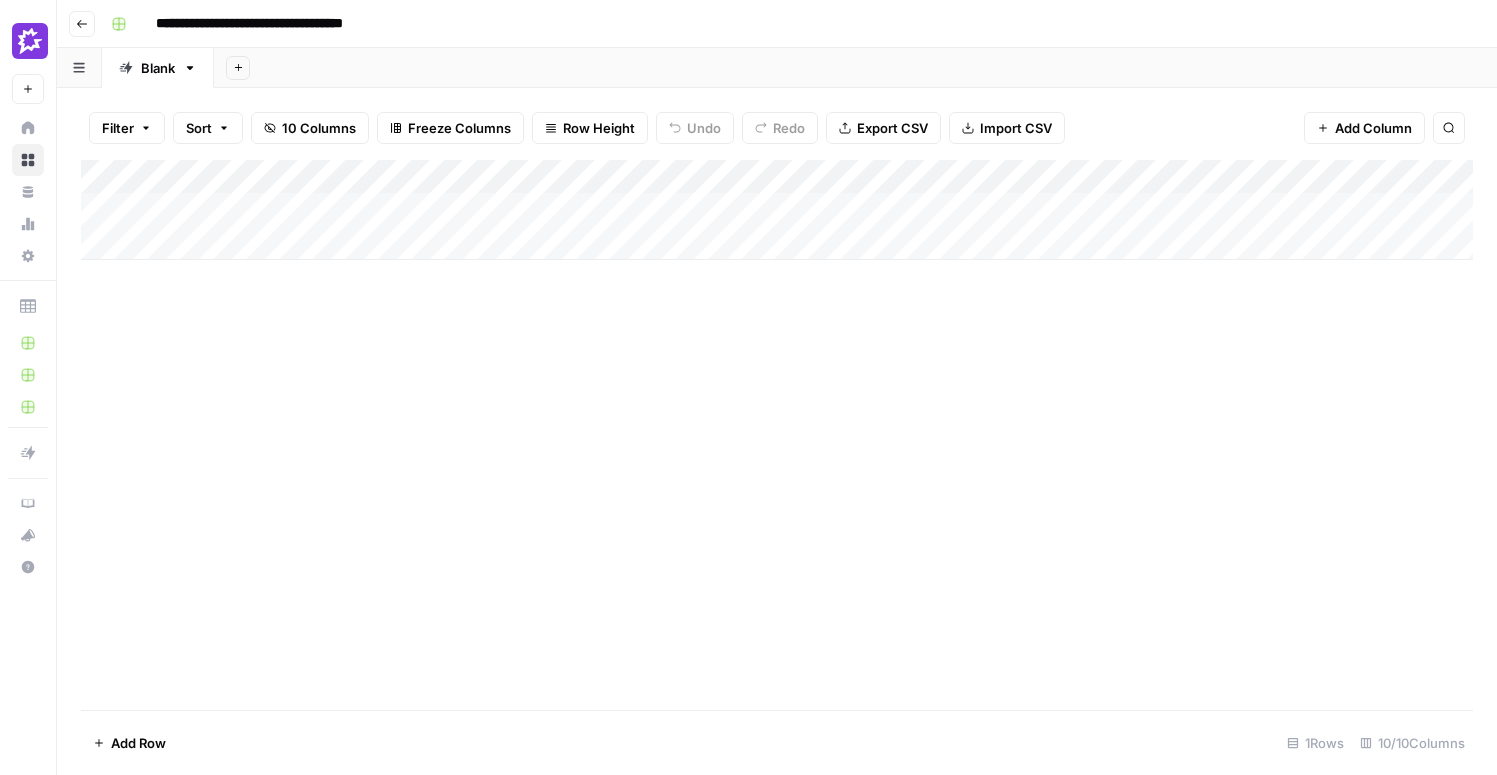 click on "Add Column" at bounding box center (777, 210) 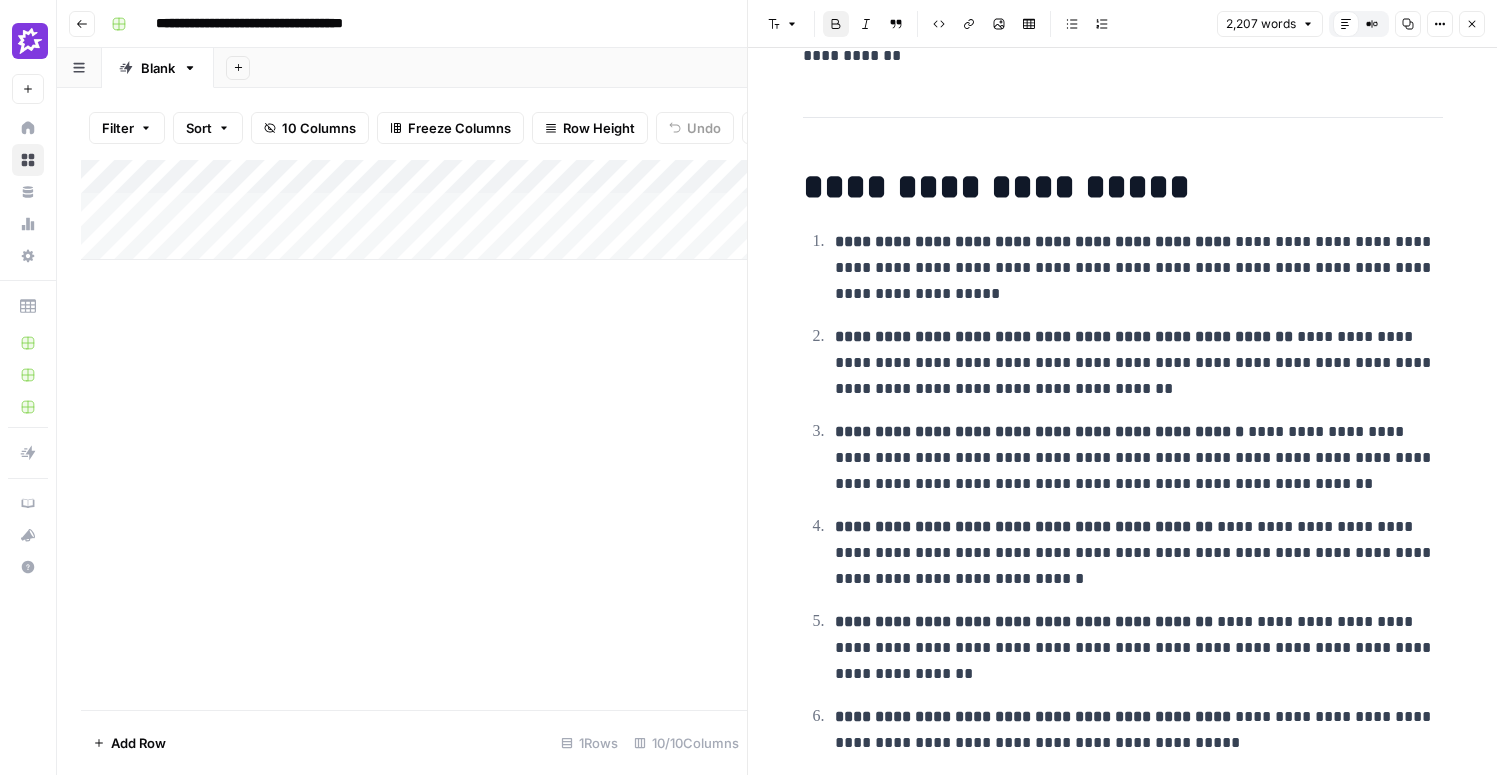 scroll, scrollTop: 1122, scrollLeft: 0, axis: vertical 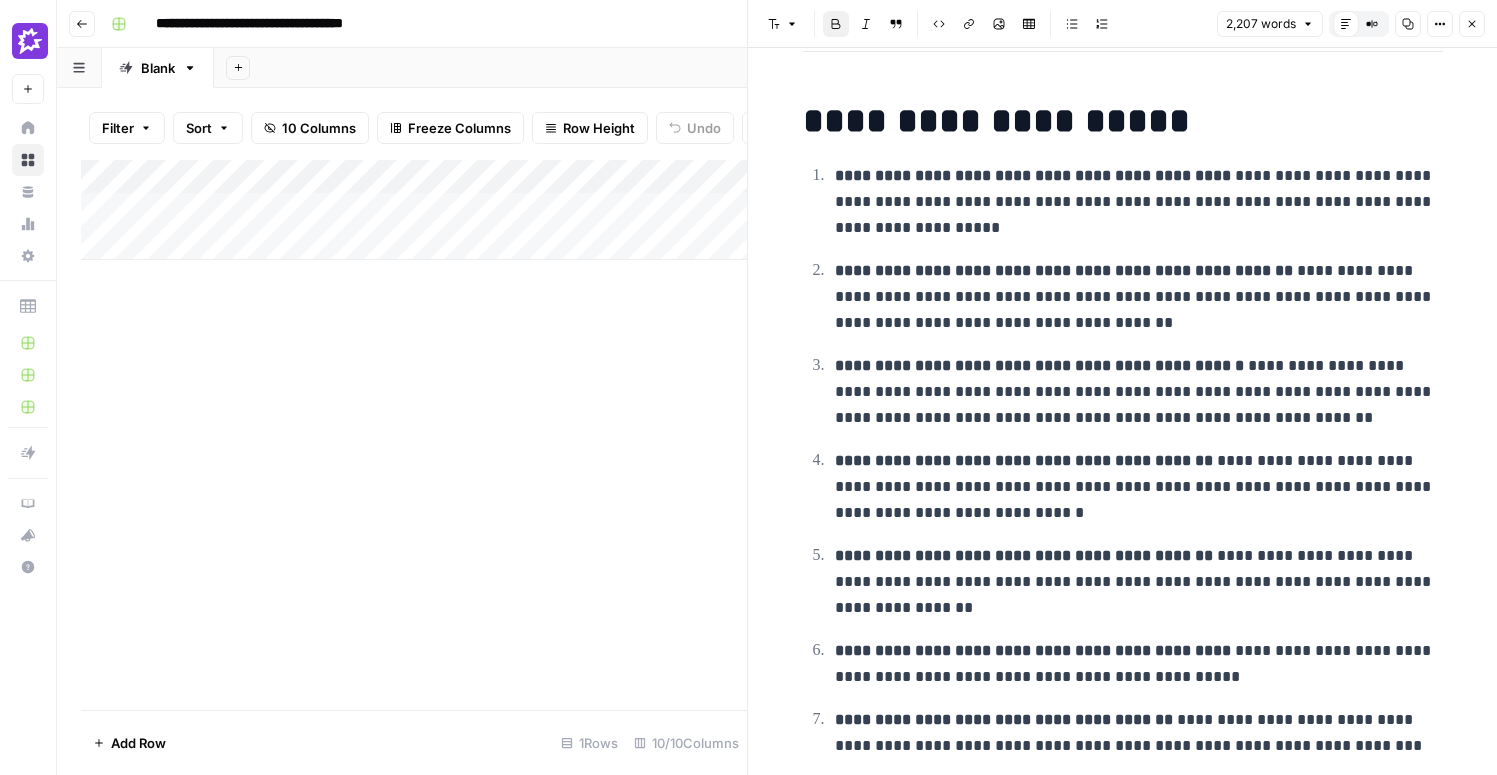 click on "Add Column" at bounding box center (414, 435) 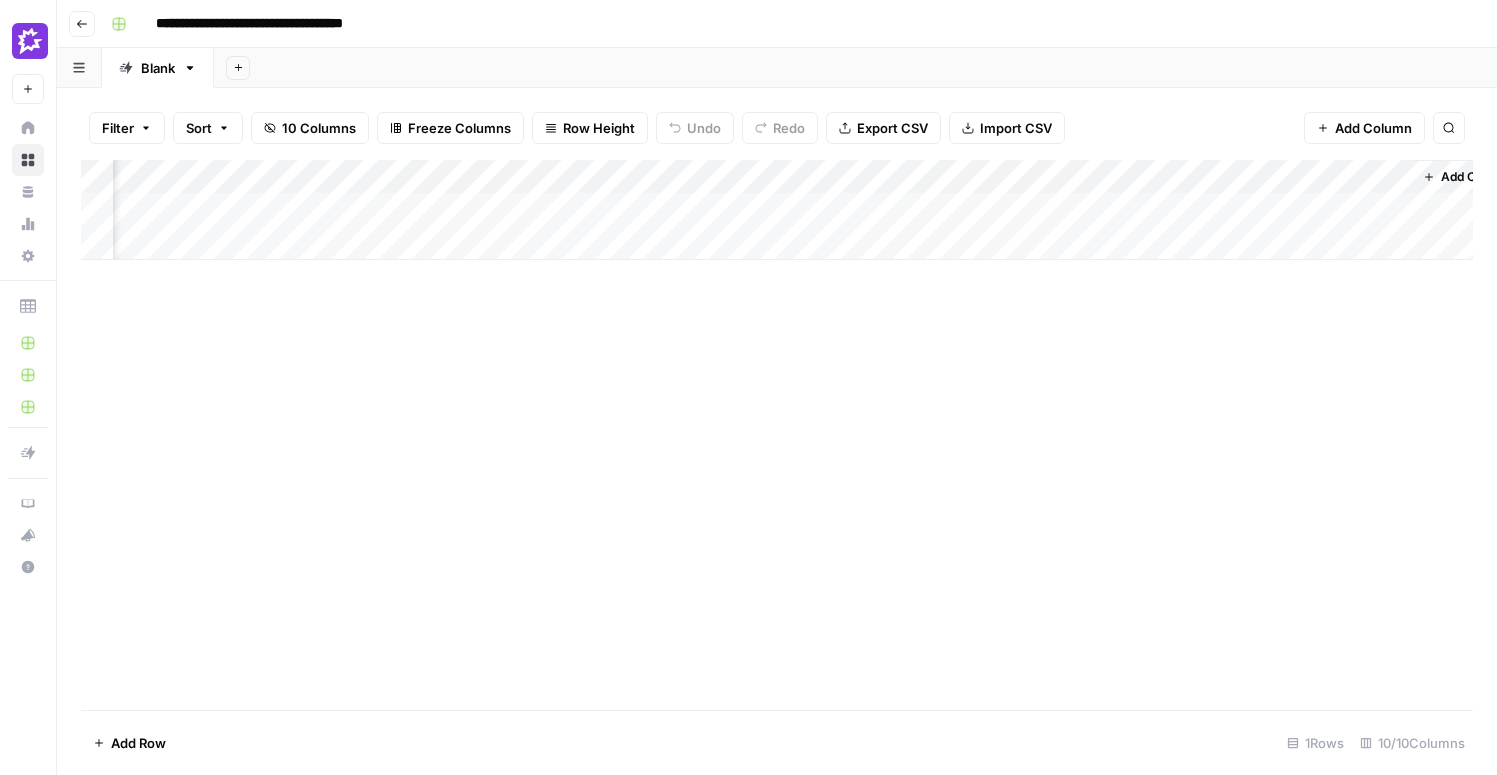 scroll, scrollTop: 0, scrollLeft: 552, axis: horizontal 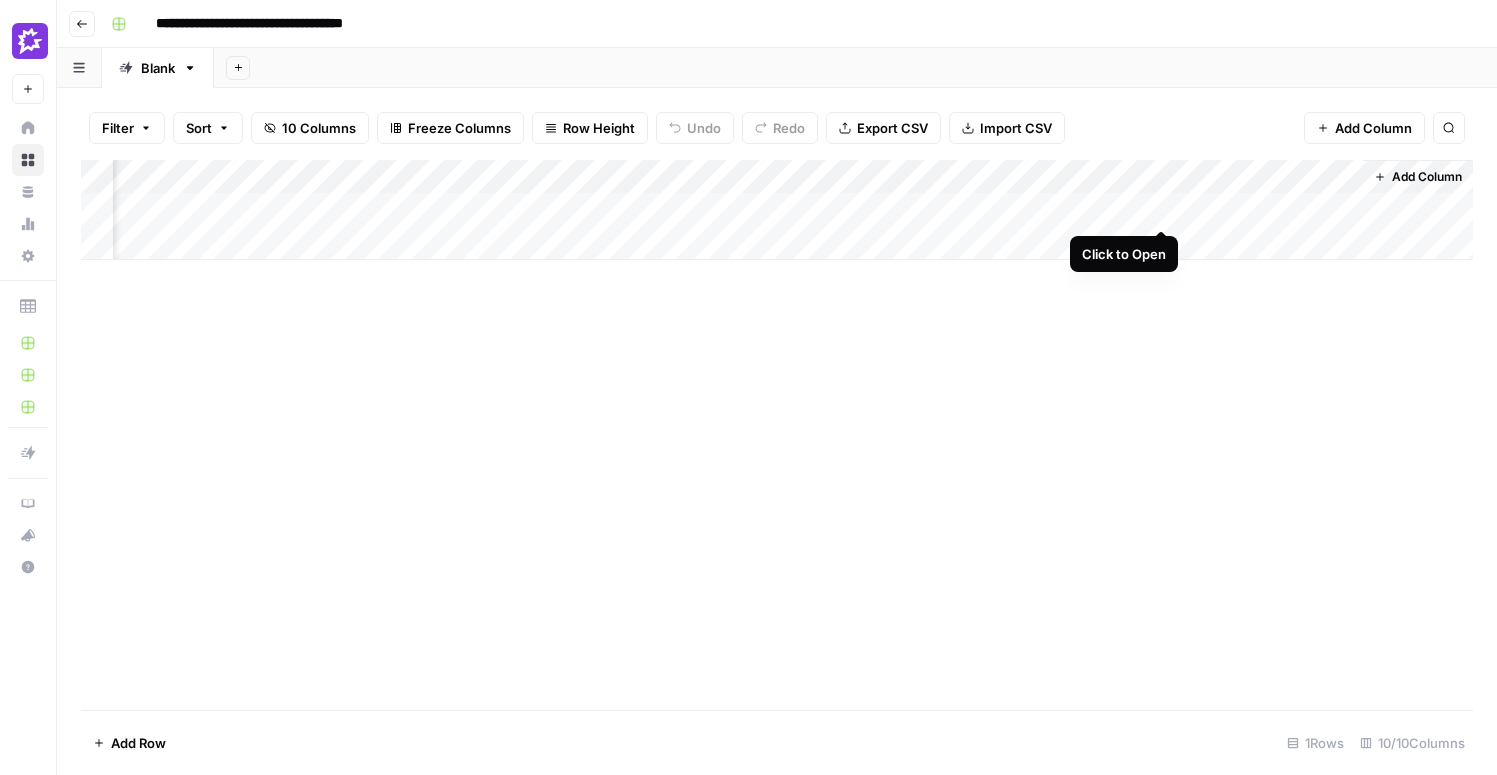 click on "Add Column" at bounding box center [777, 210] 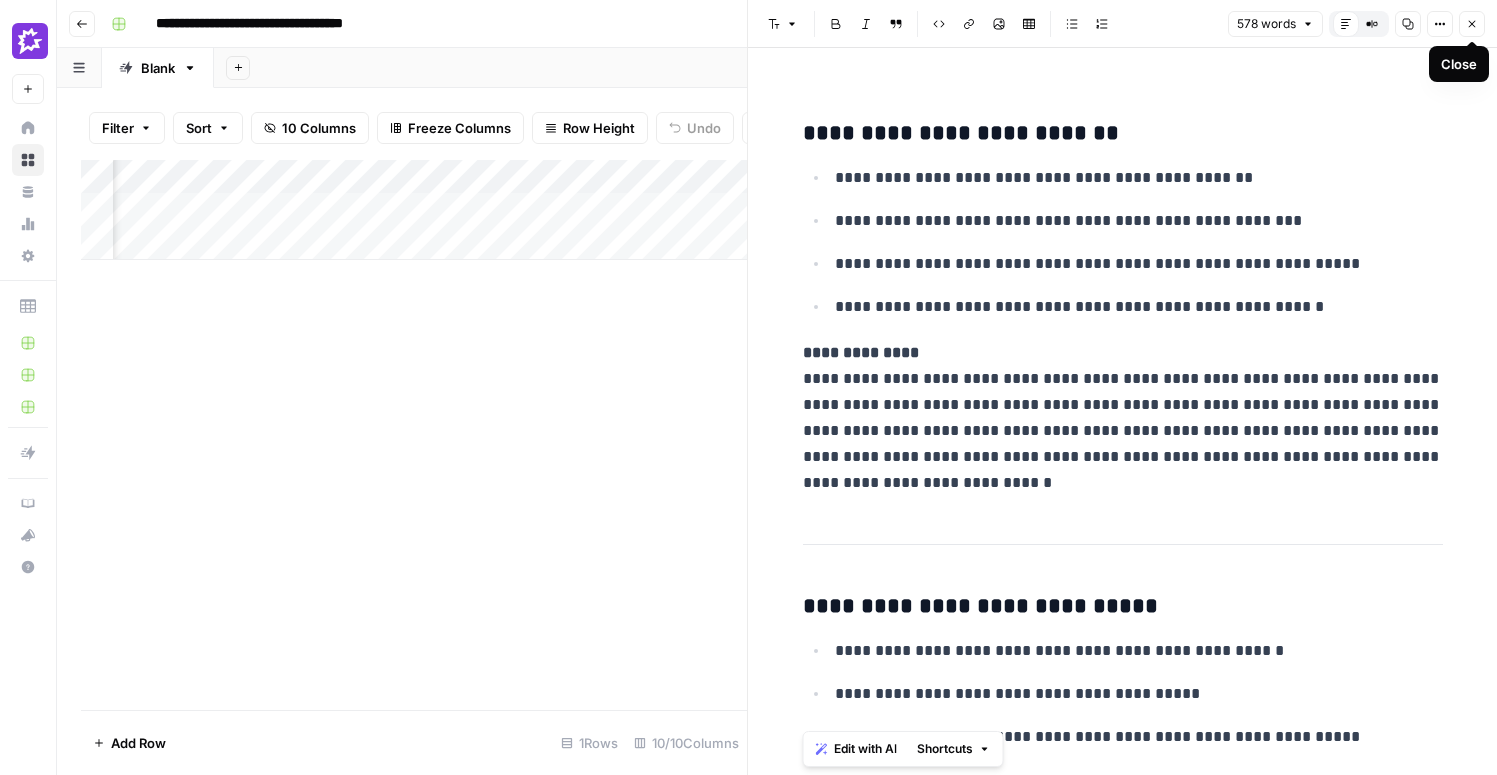 click 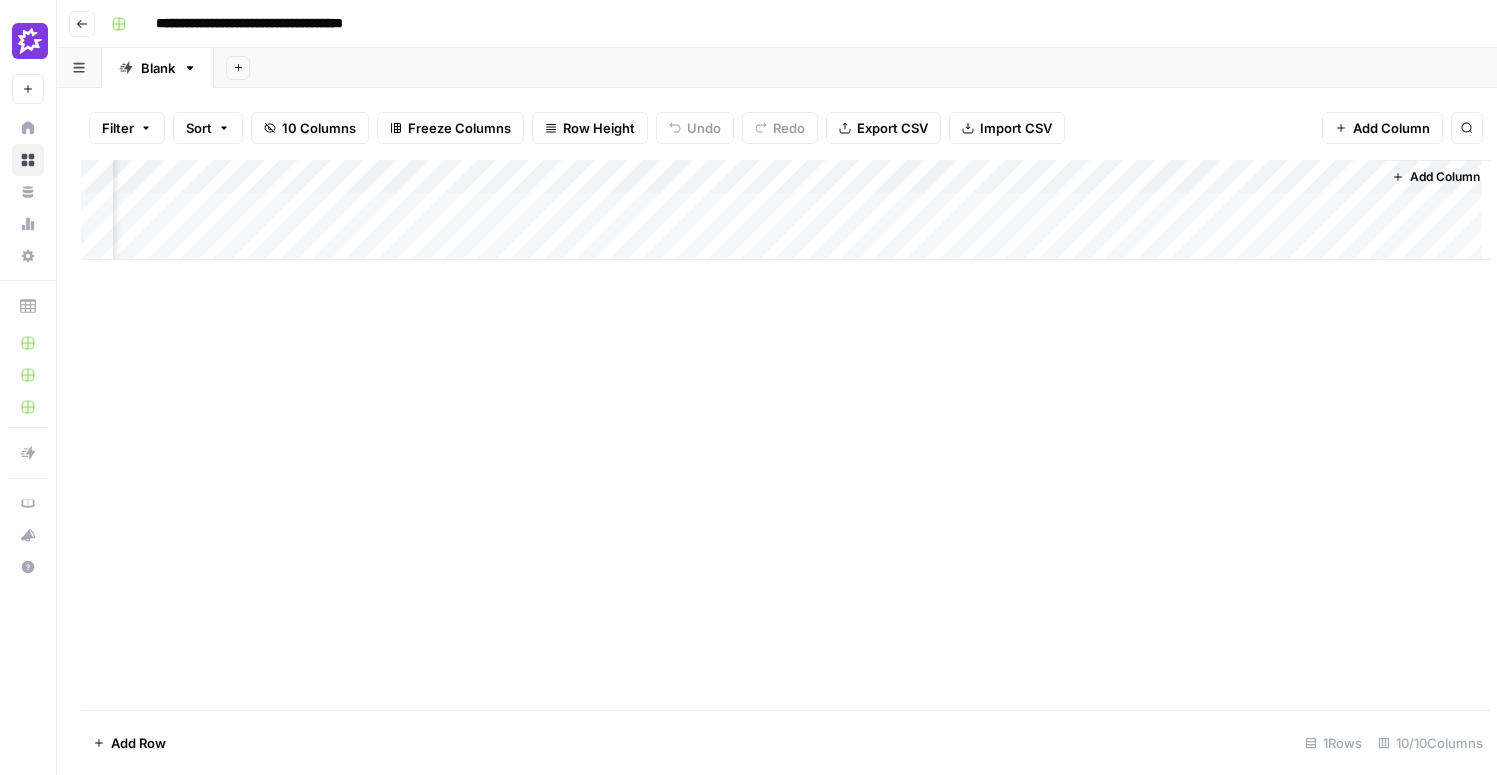 scroll, scrollTop: 0, scrollLeft: 528, axis: horizontal 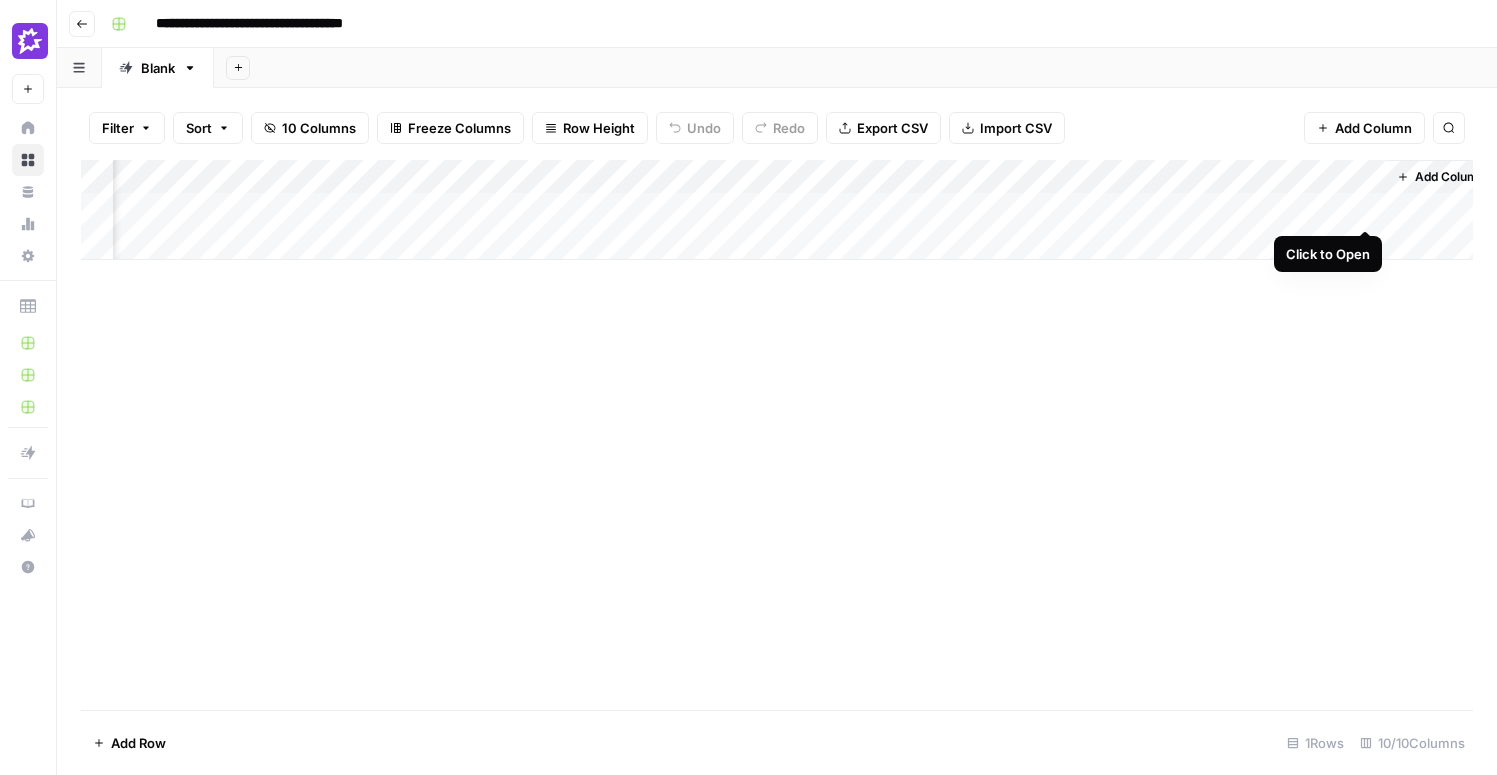 click on "Add Column" at bounding box center [777, 210] 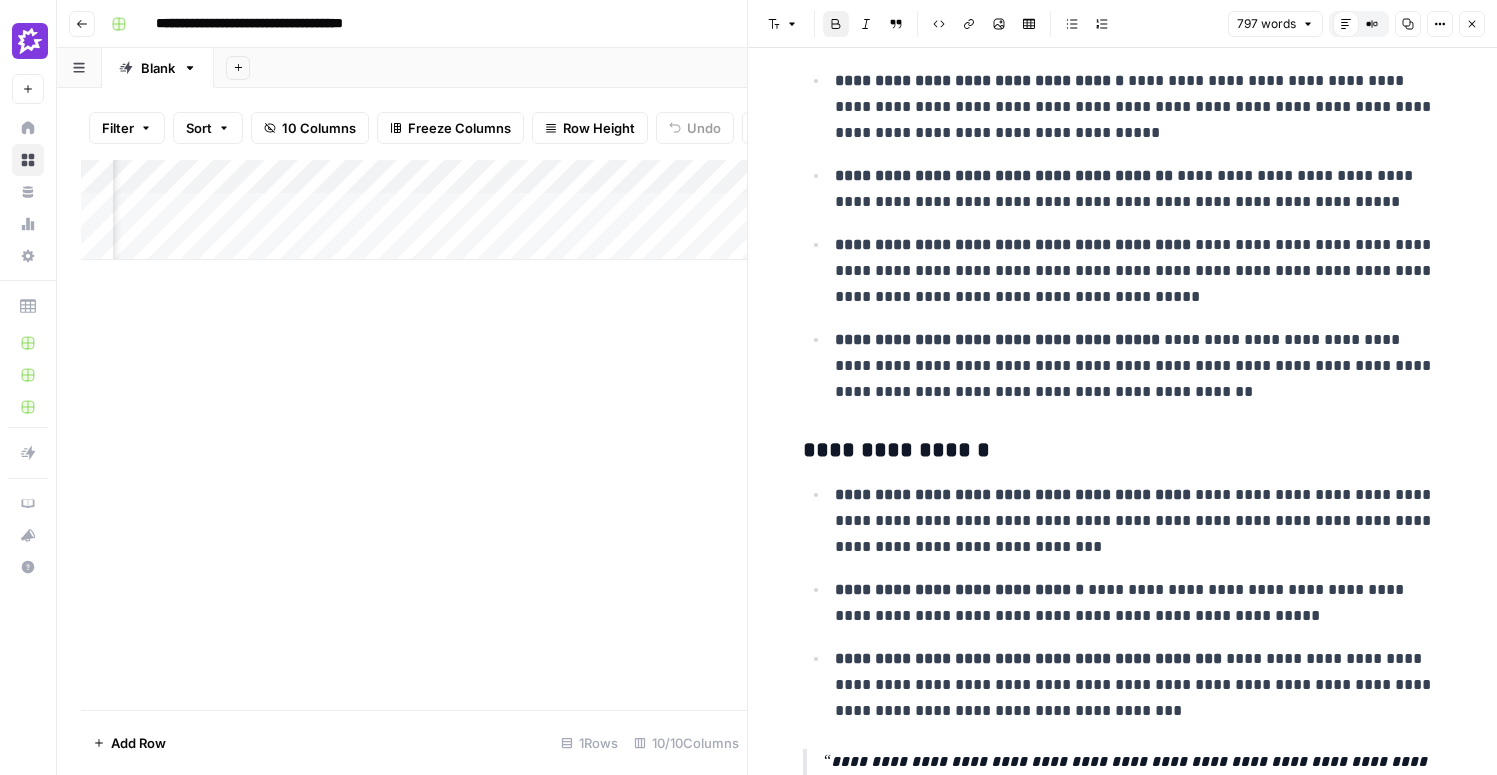 scroll, scrollTop: 1301, scrollLeft: 0, axis: vertical 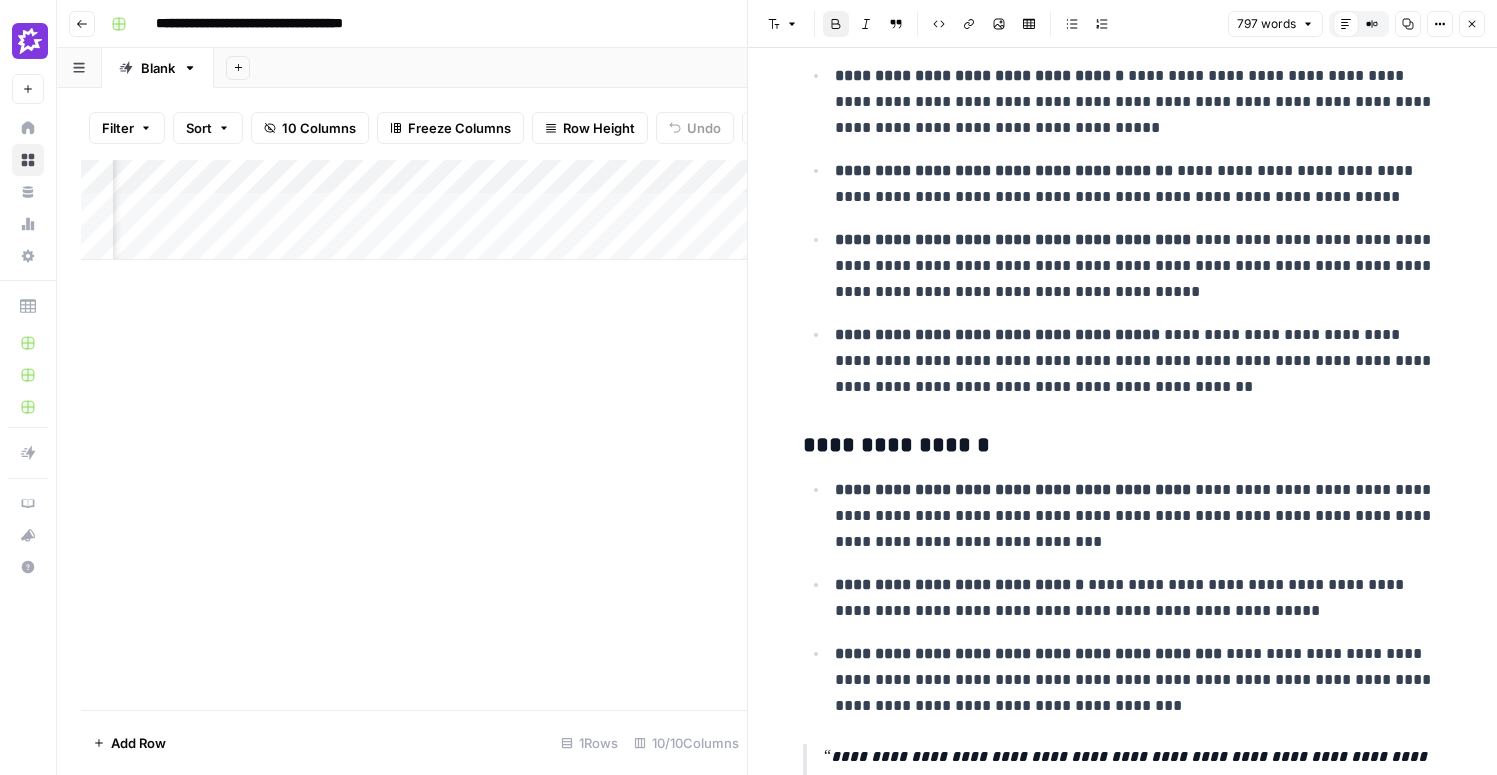 click on "Add Column" at bounding box center (414, 435) 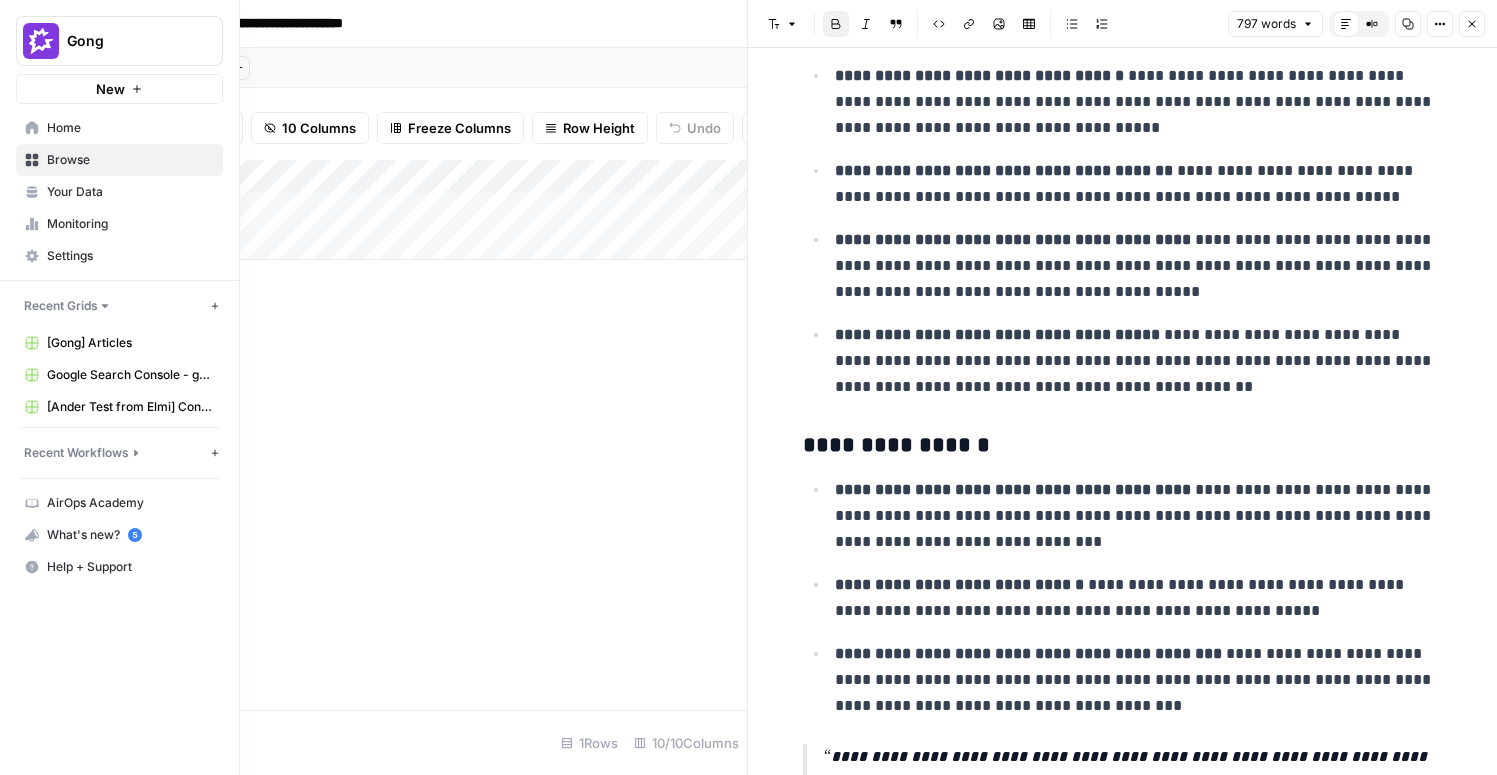click on "Home" at bounding box center (119, 128) 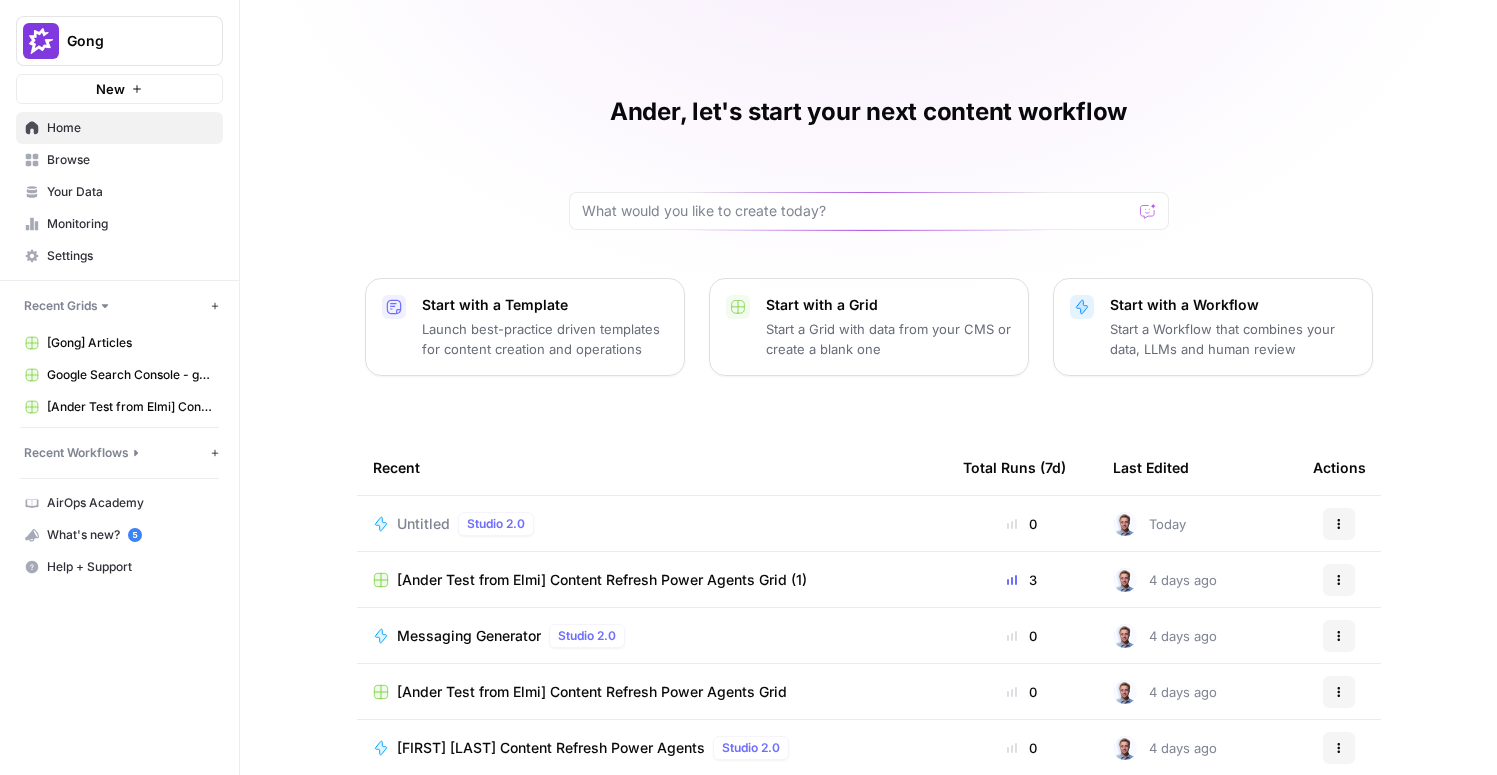 click on "Browse" at bounding box center [130, 160] 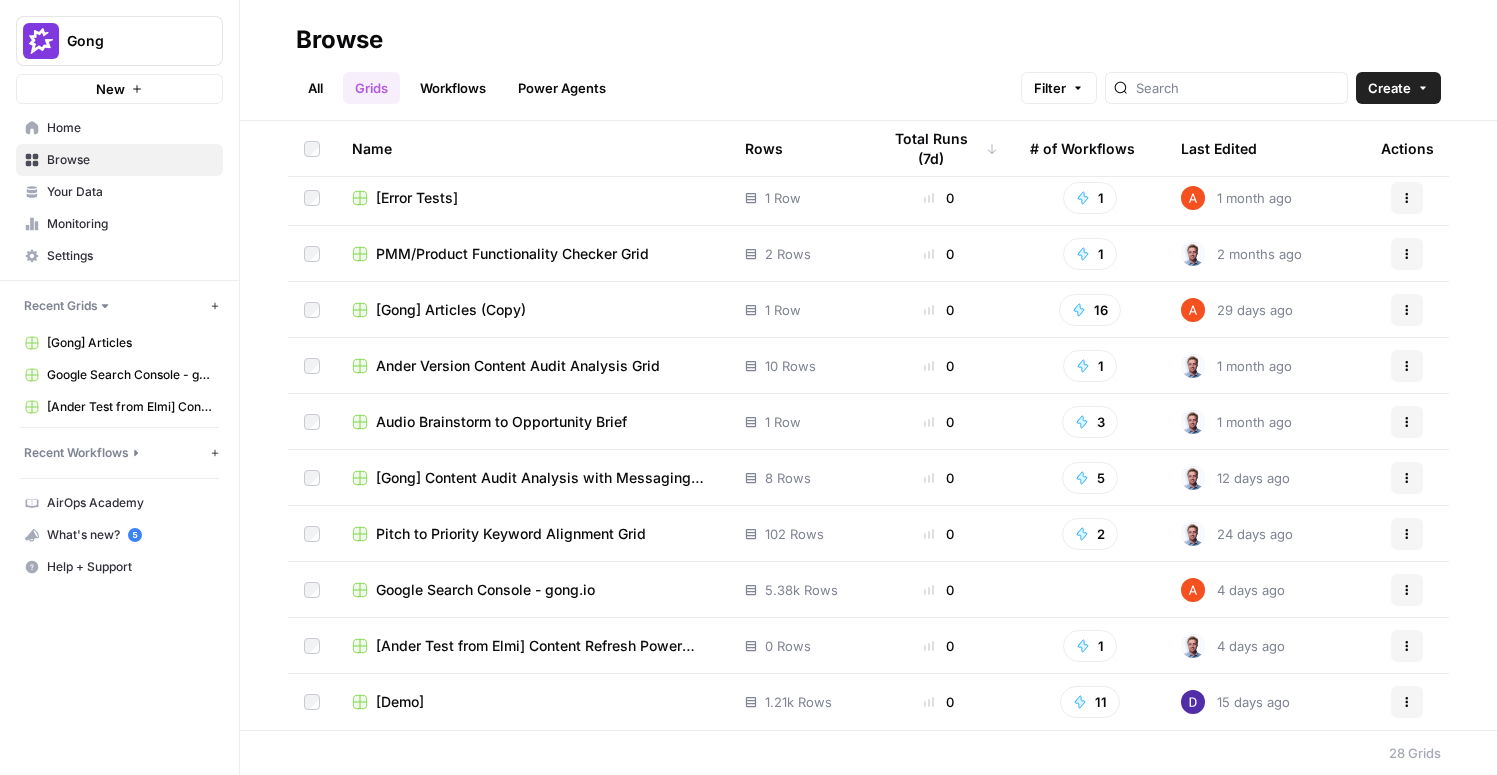 scroll, scrollTop: 0, scrollLeft: 0, axis: both 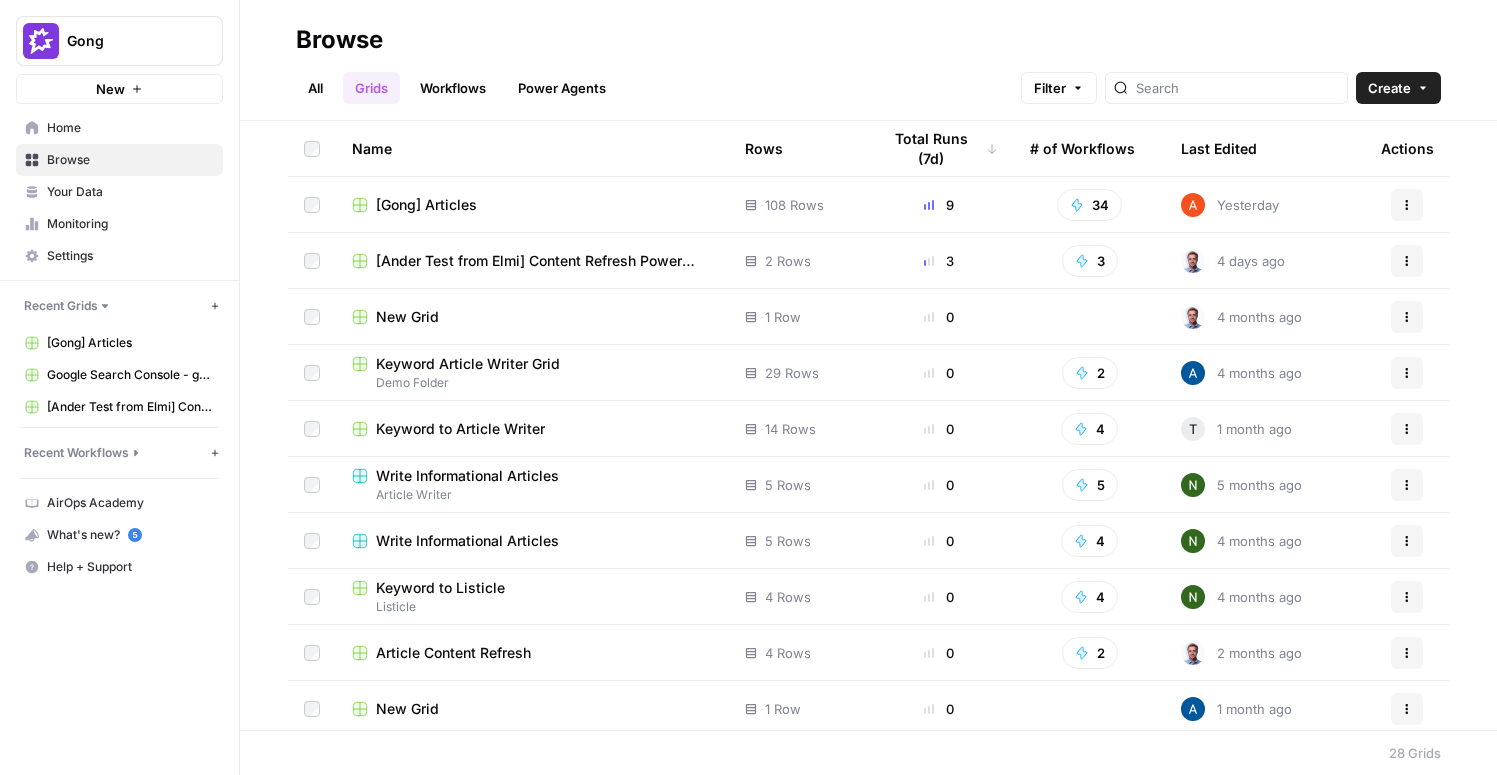 click on "Workflows" at bounding box center (453, 88) 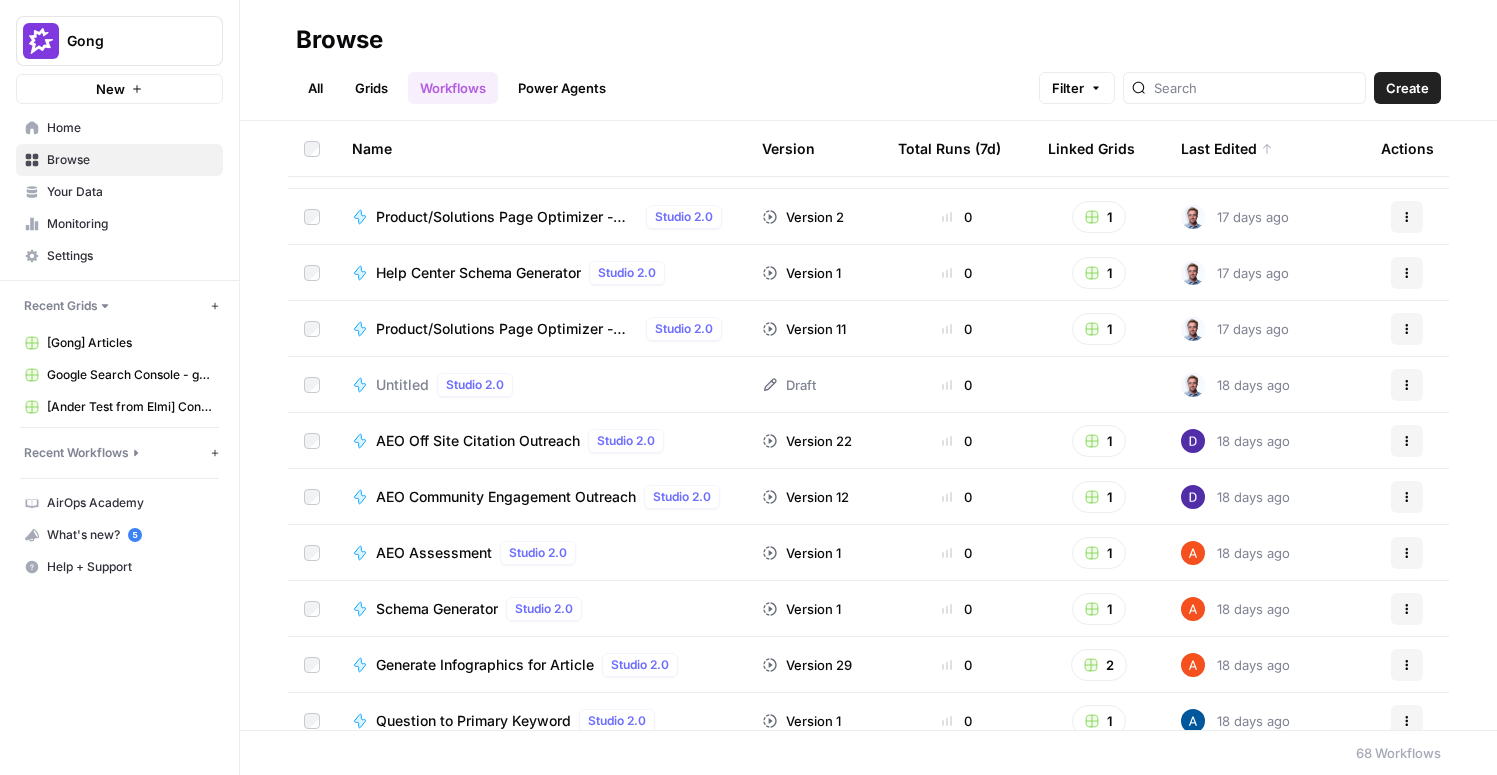 scroll, scrollTop: 558, scrollLeft: 0, axis: vertical 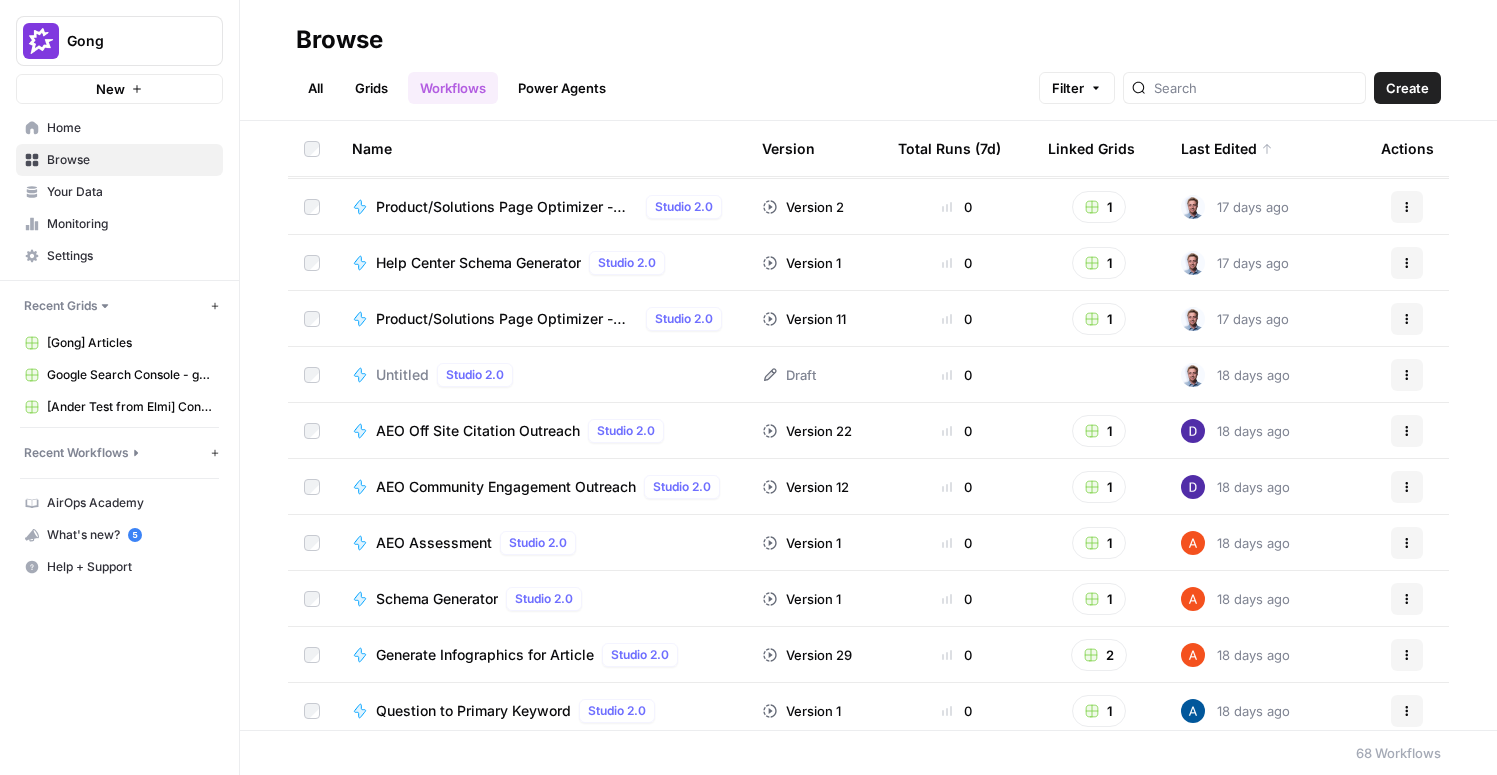 click on "All" at bounding box center (315, 88) 